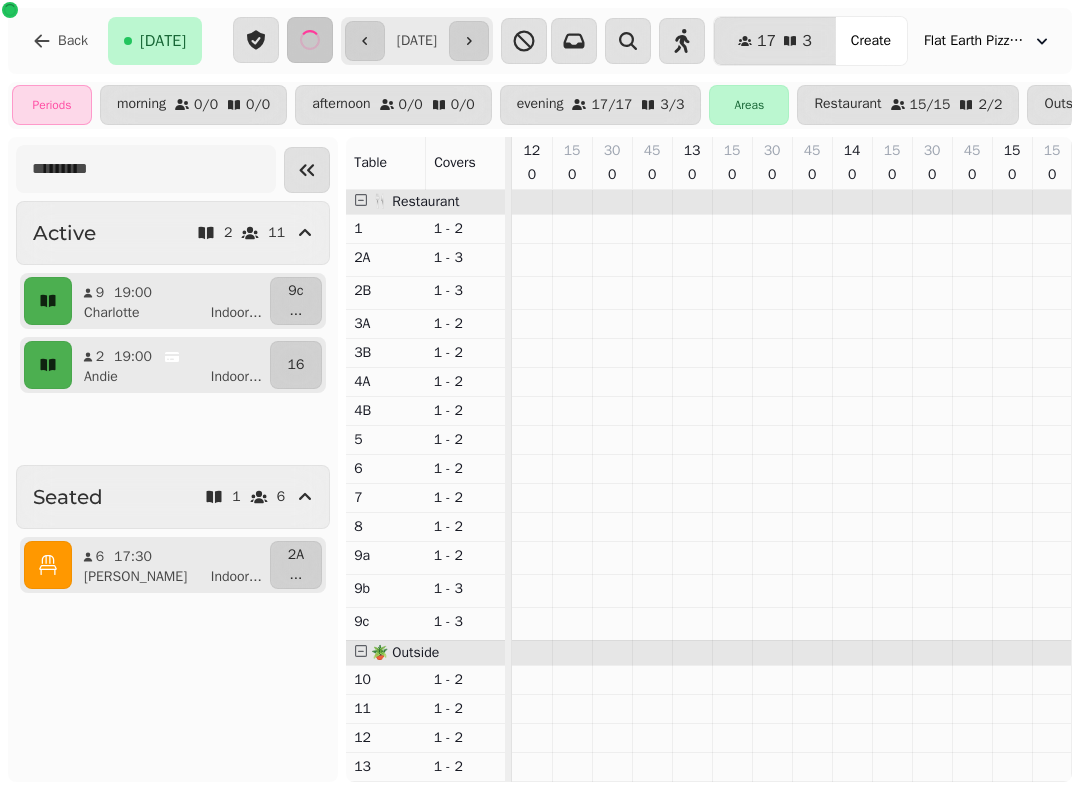 scroll, scrollTop: 0, scrollLeft: 0, axis: both 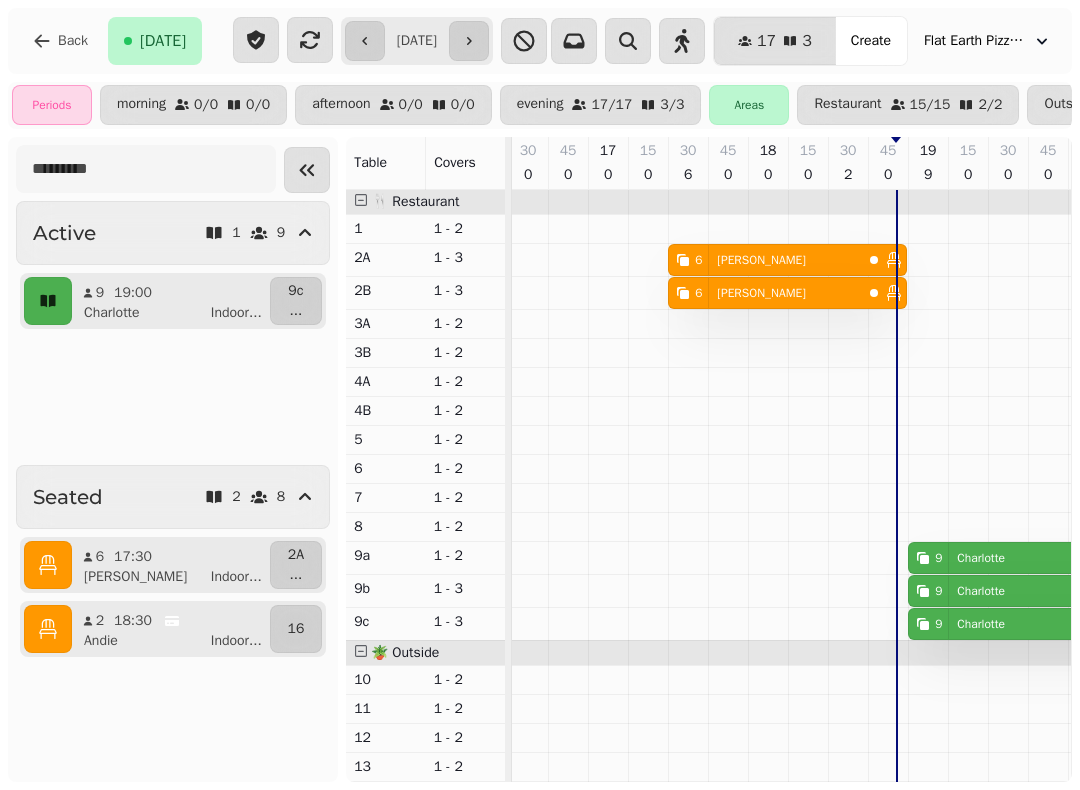 click on "Charlotte Indoor ..." at bounding box center [179, 313] 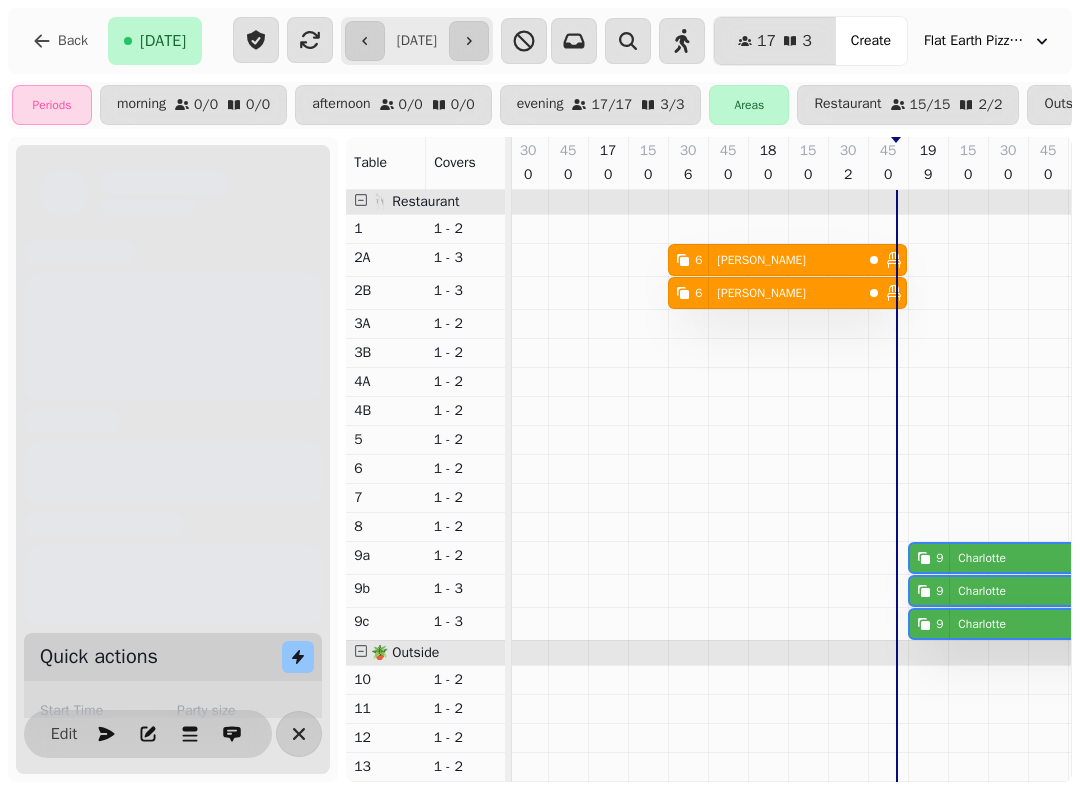scroll, scrollTop: 0, scrollLeft: 1107, axis: horizontal 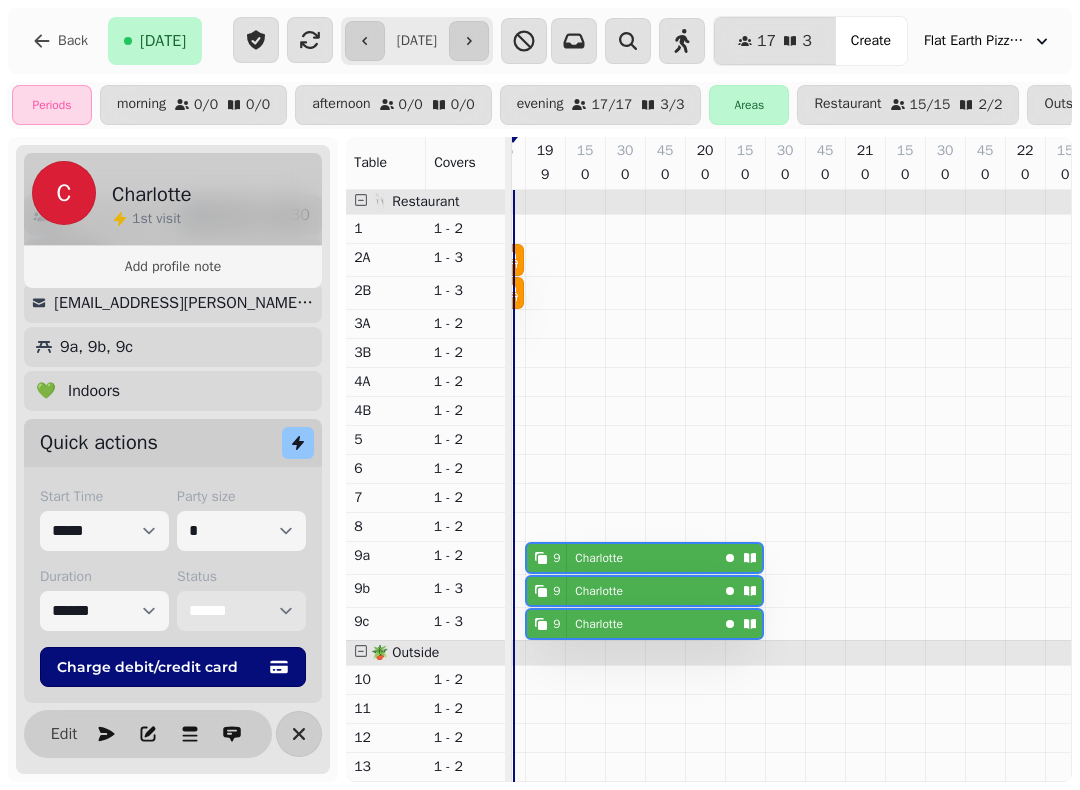 click on "**********" at bounding box center [241, 611] 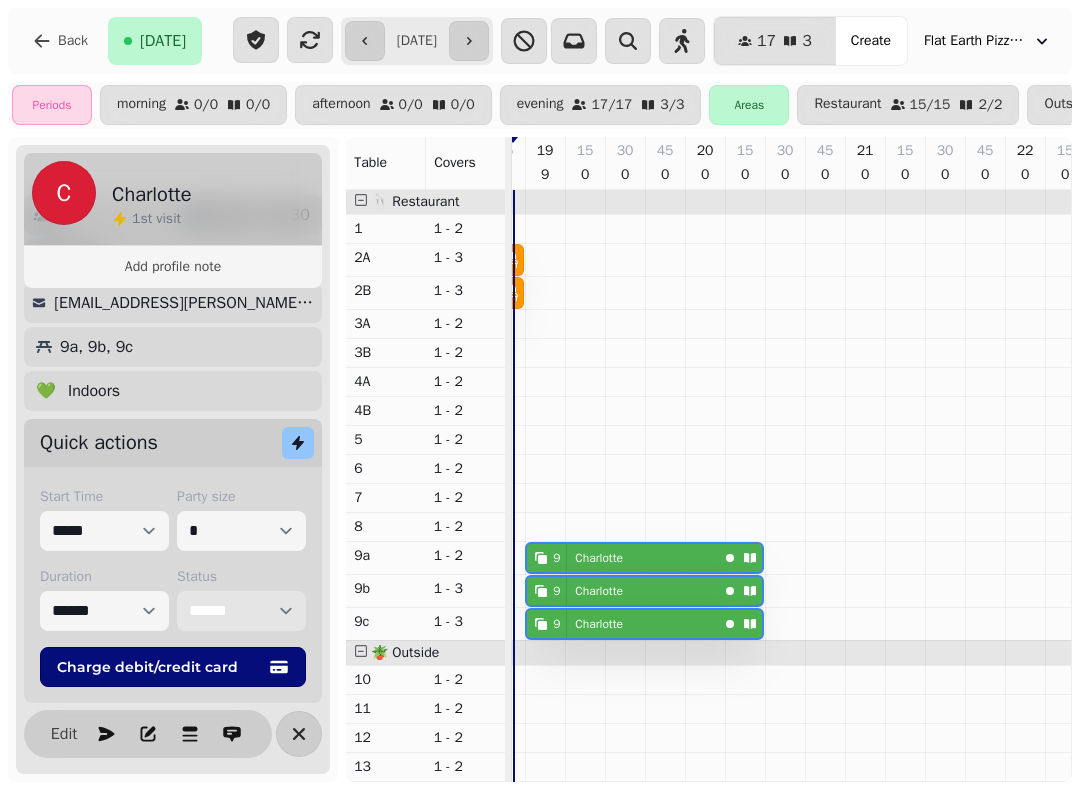 click on "**********" at bounding box center (241, 611) 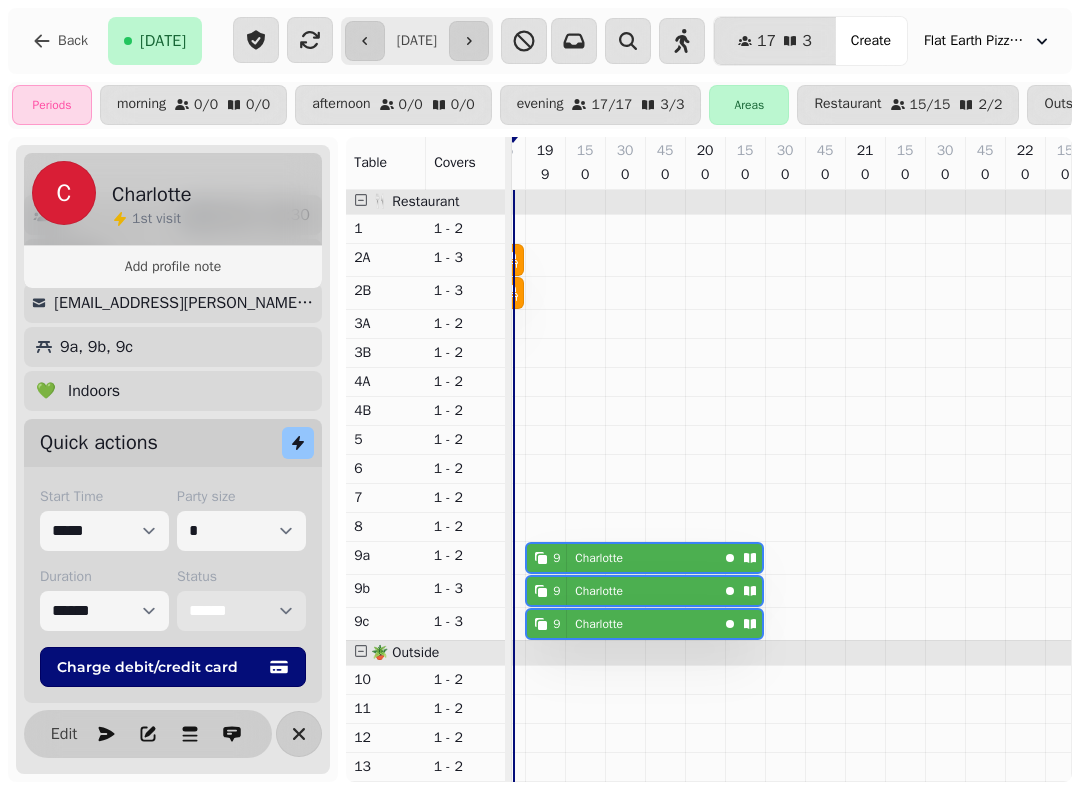 select on "******" 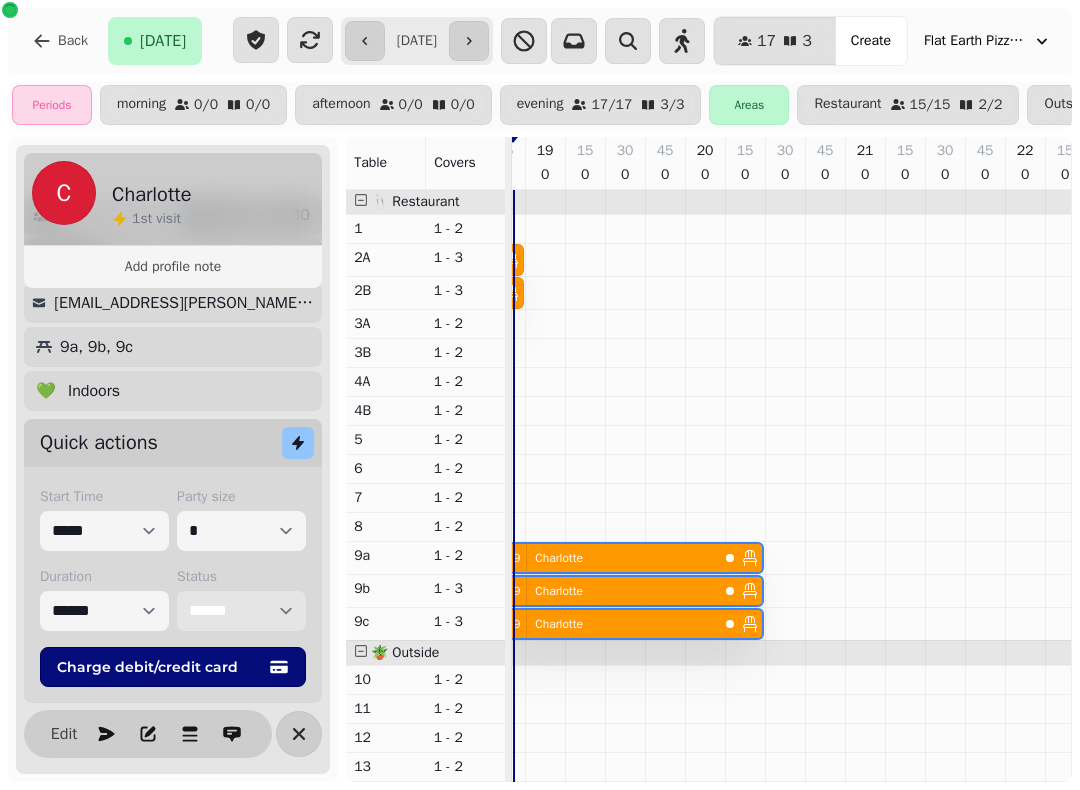 select on "**********" 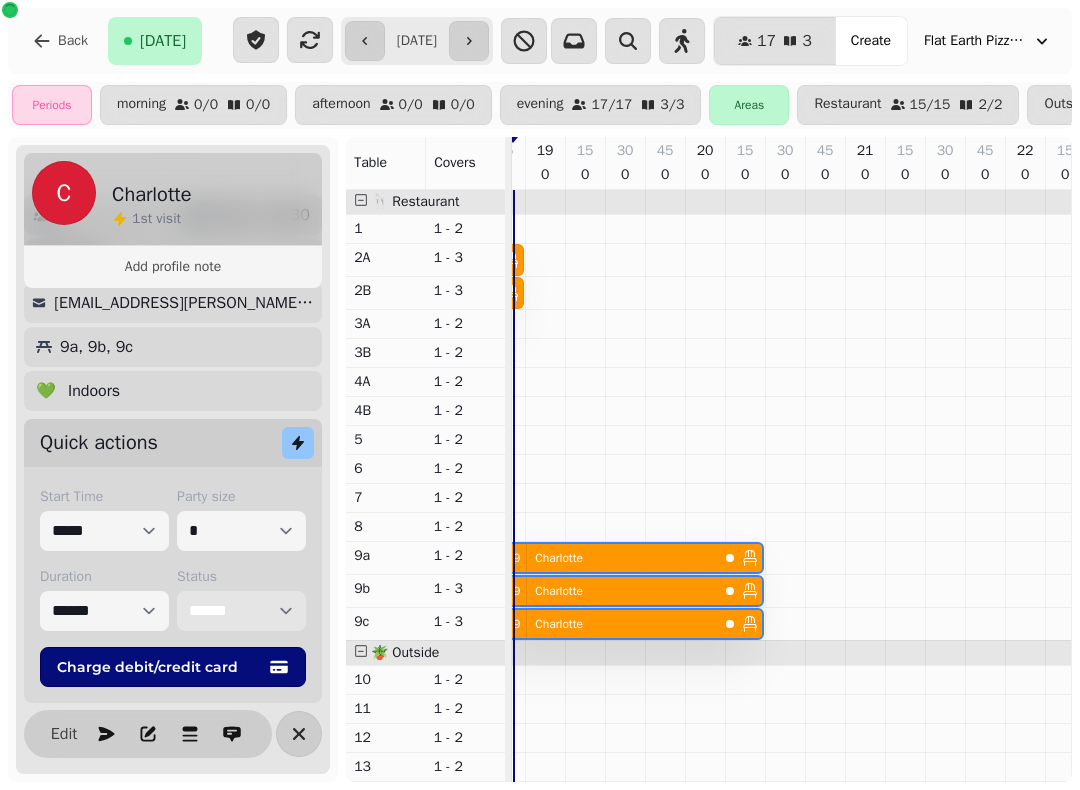 select on "****" 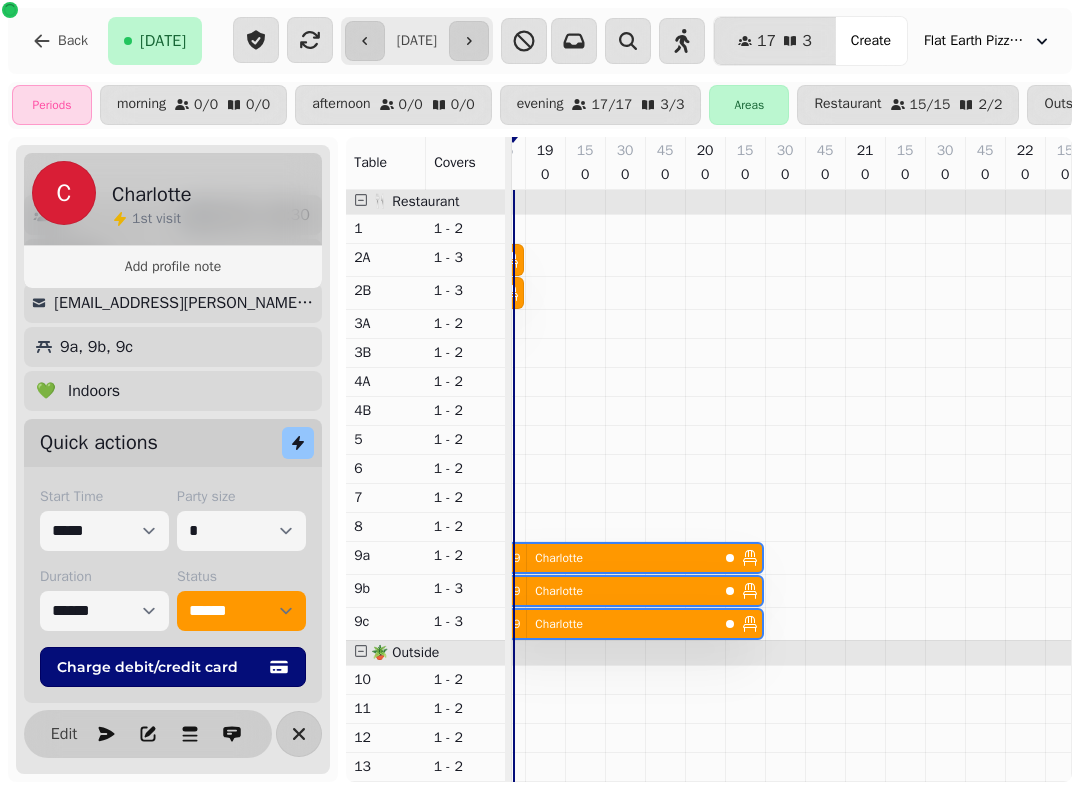 click 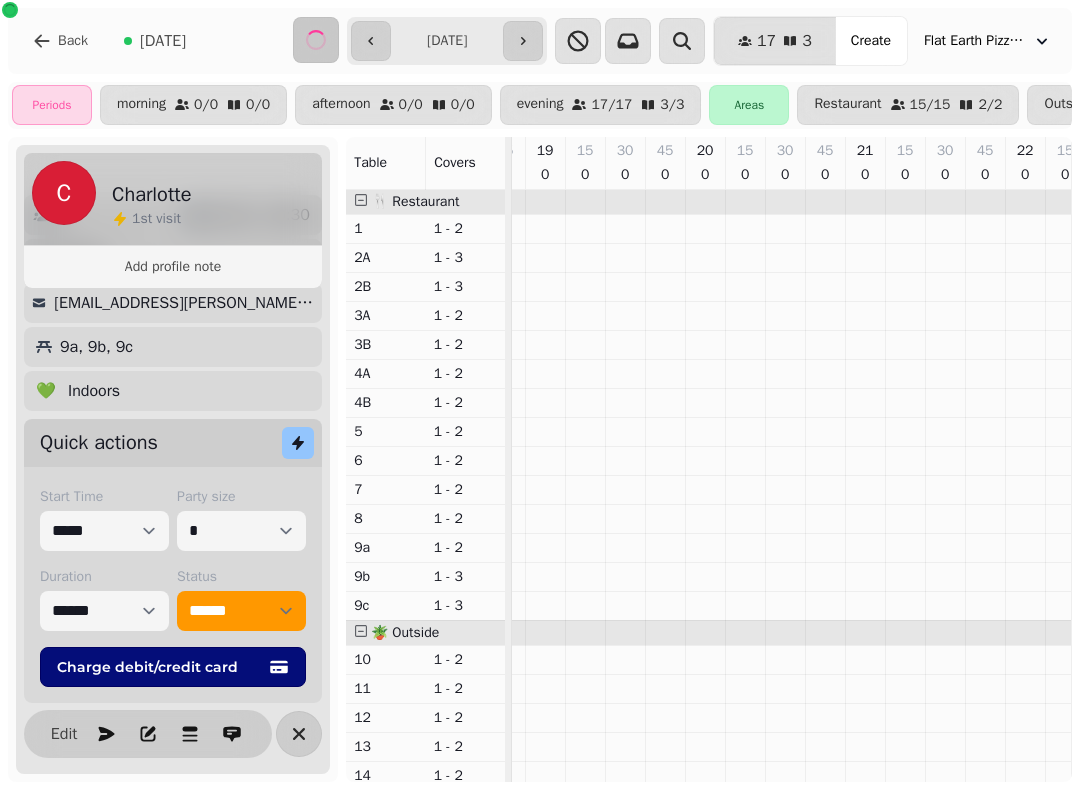 scroll, scrollTop: 0, scrollLeft: 724, axis: horizontal 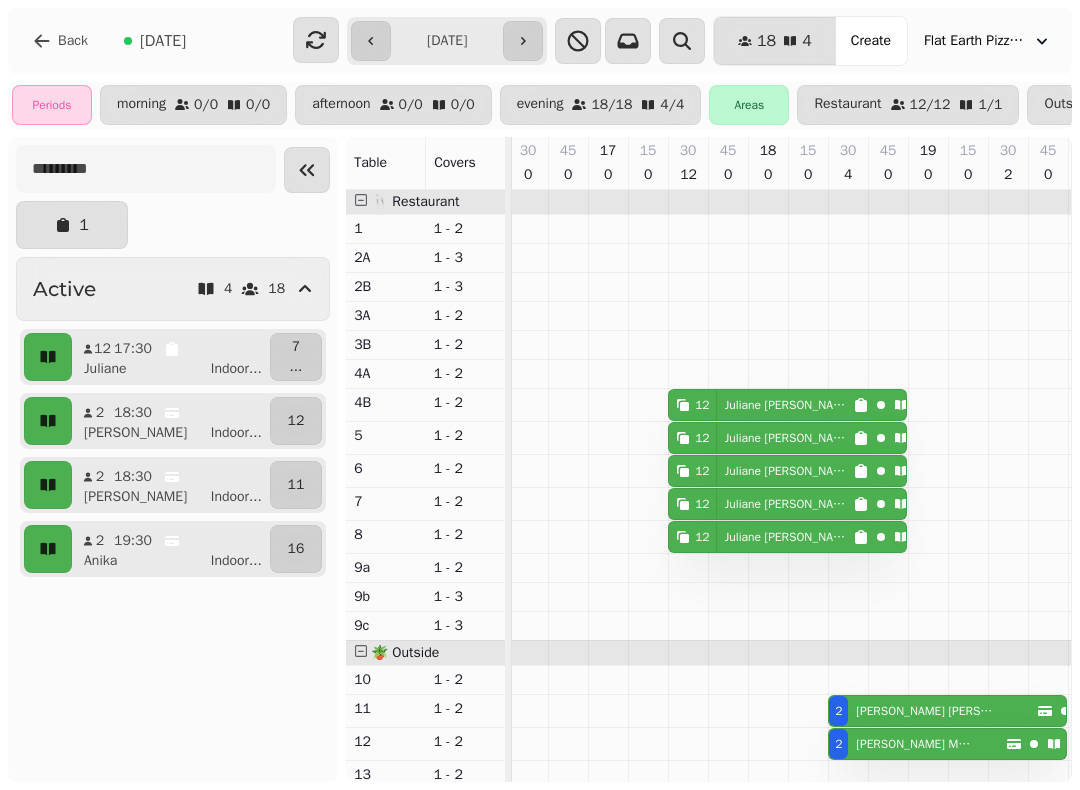 click at bounding box center [316, 40] 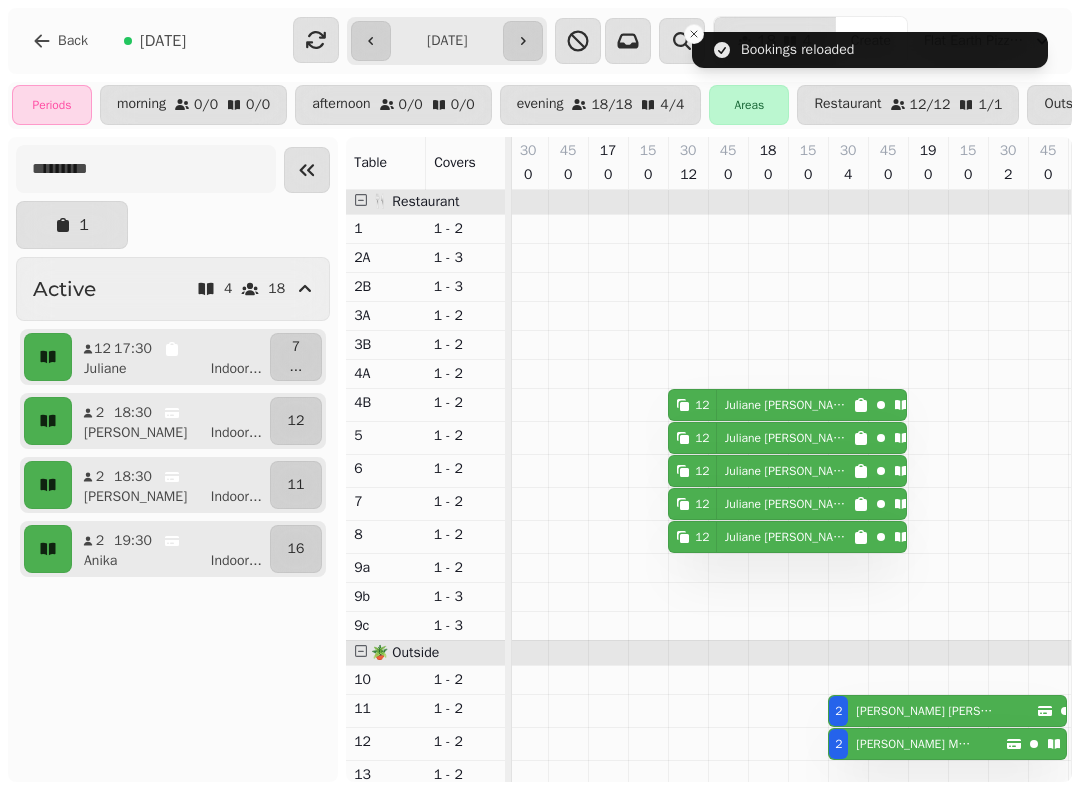 click 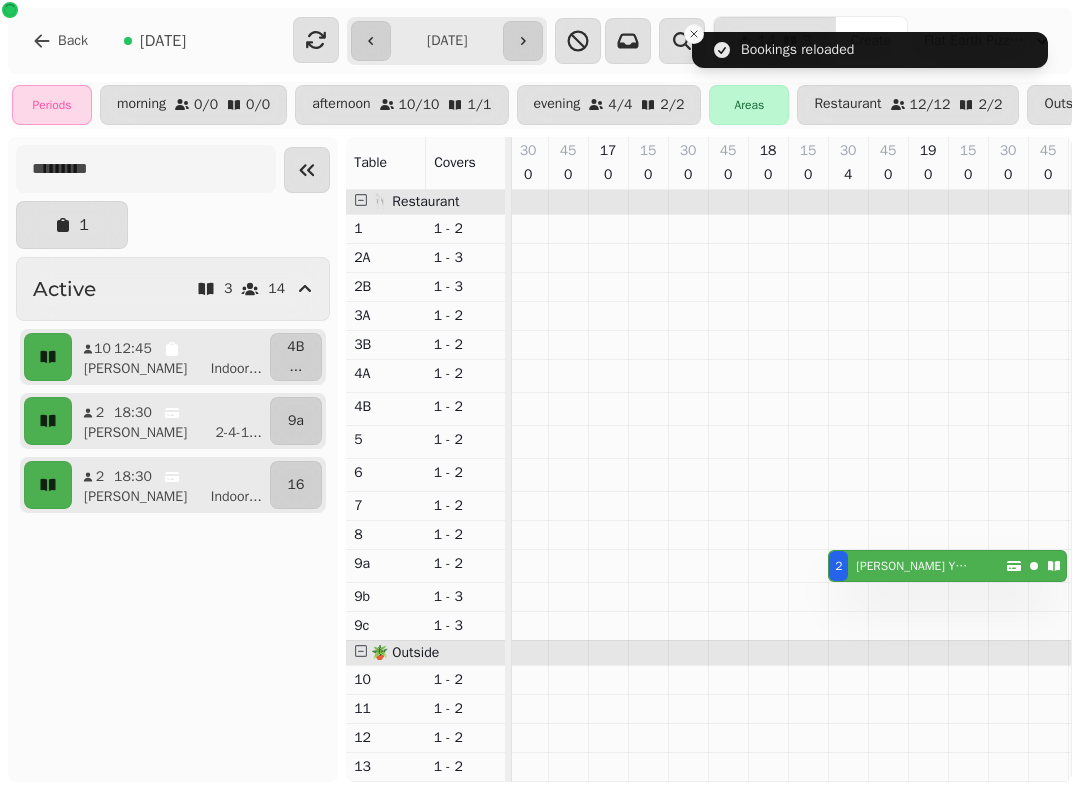 click at bounding box center (371, 41) 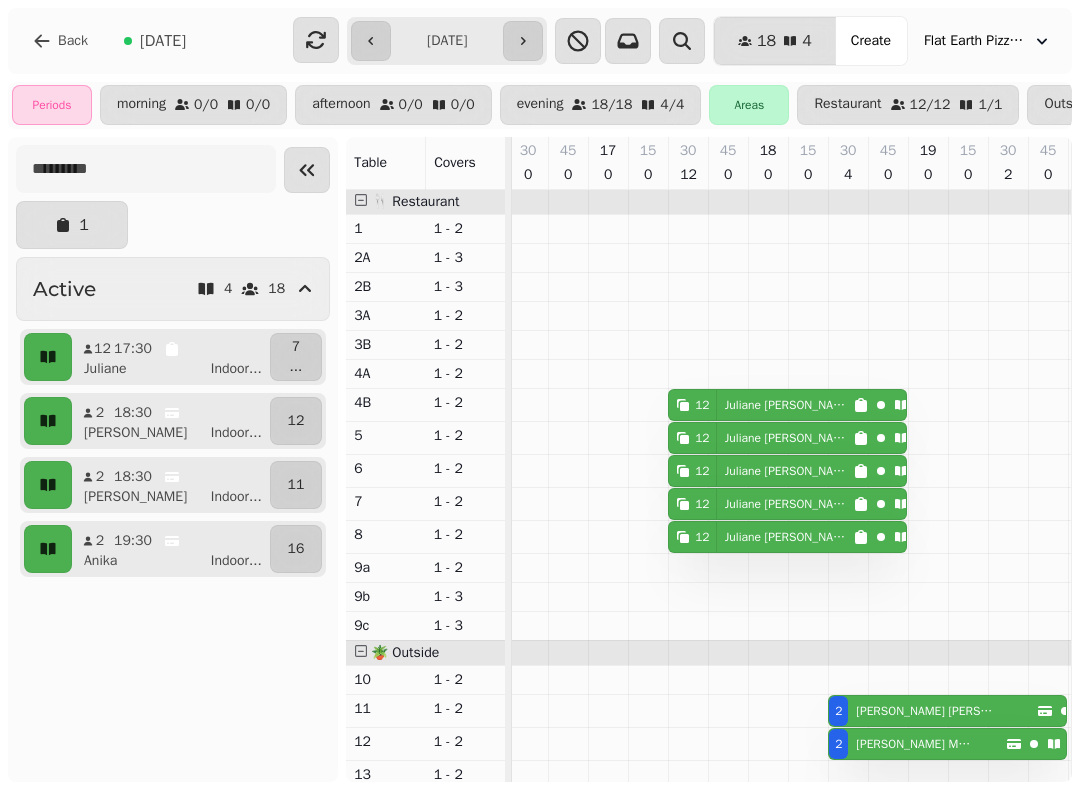 click 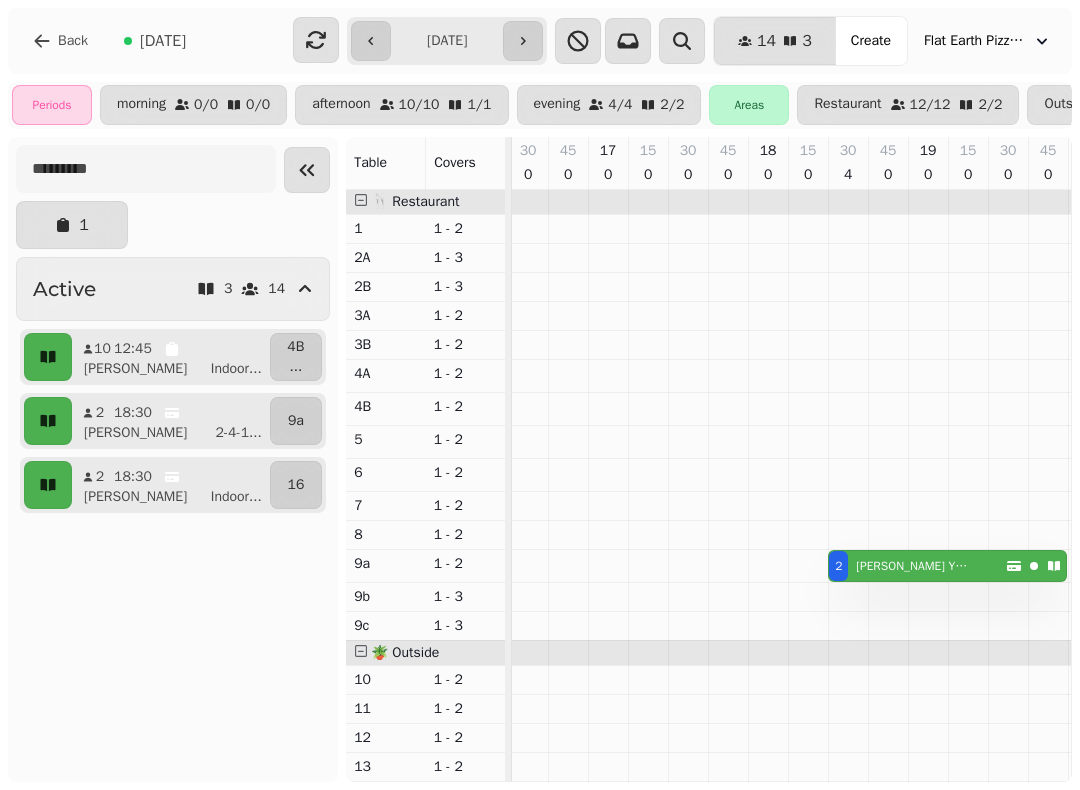 click 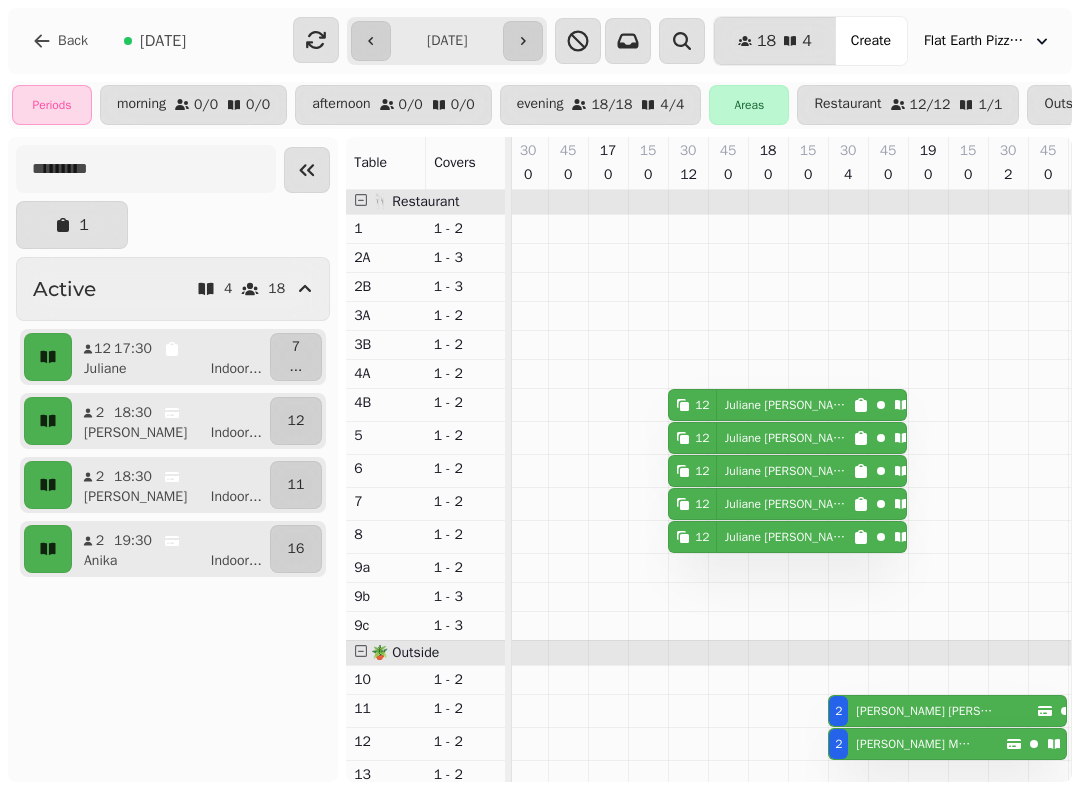 scroll, scrollTop: 0, scrollLeft: 823, axis: horizontal 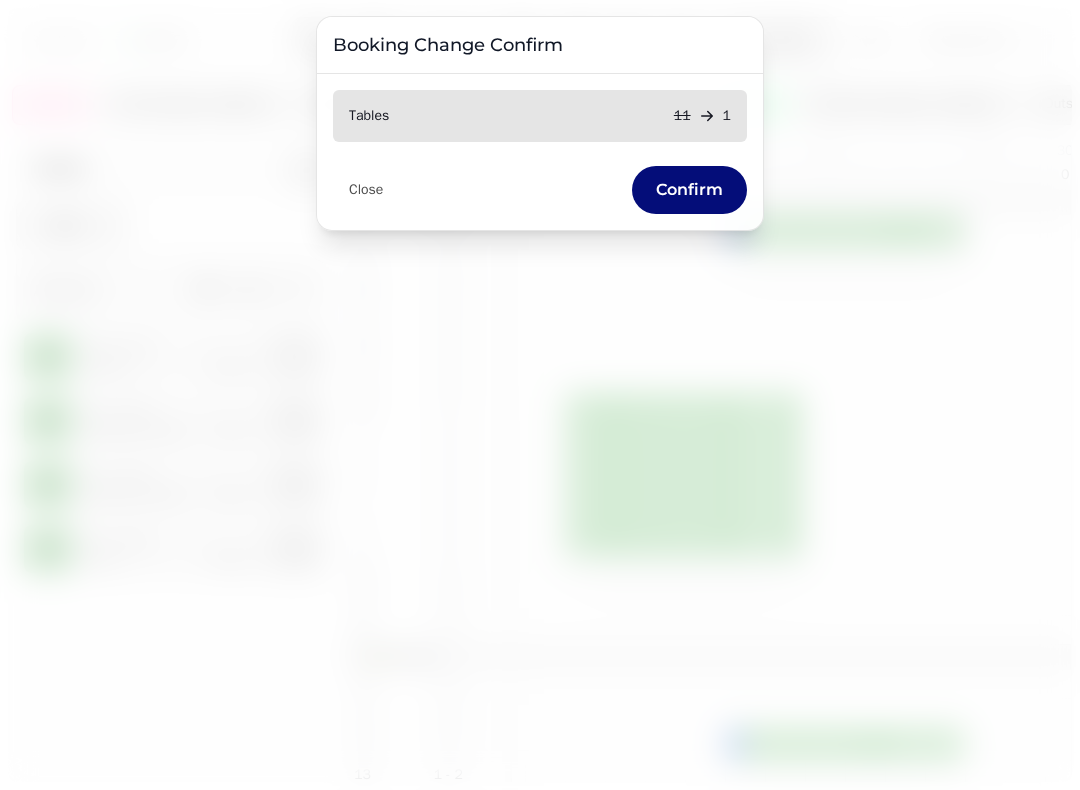 click on "Confirm" at bounding box center [689, 190] 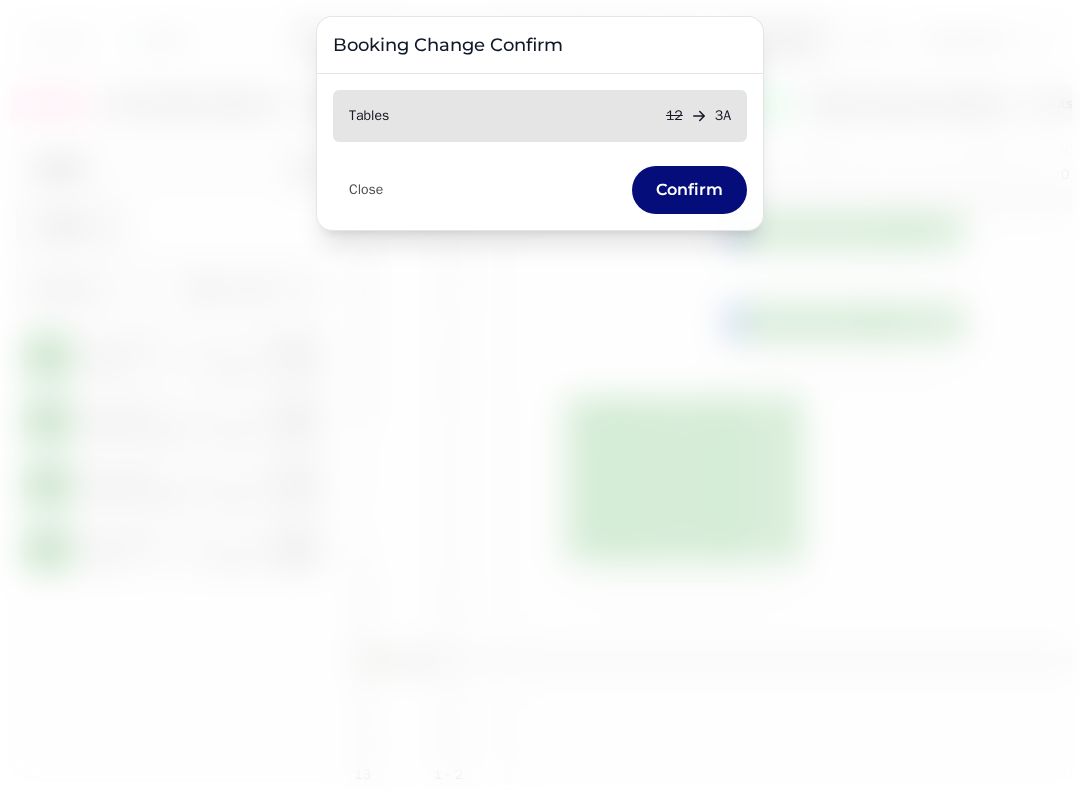 click on "Confirm" at bounding box center (689, 190) 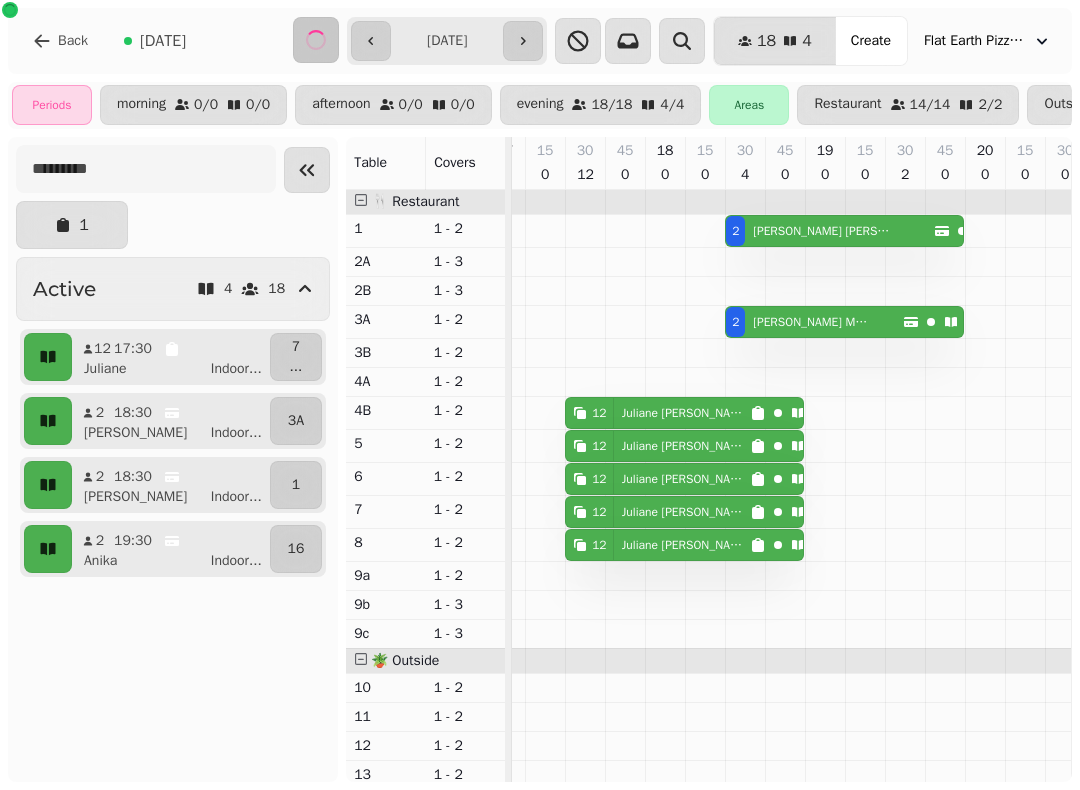 click 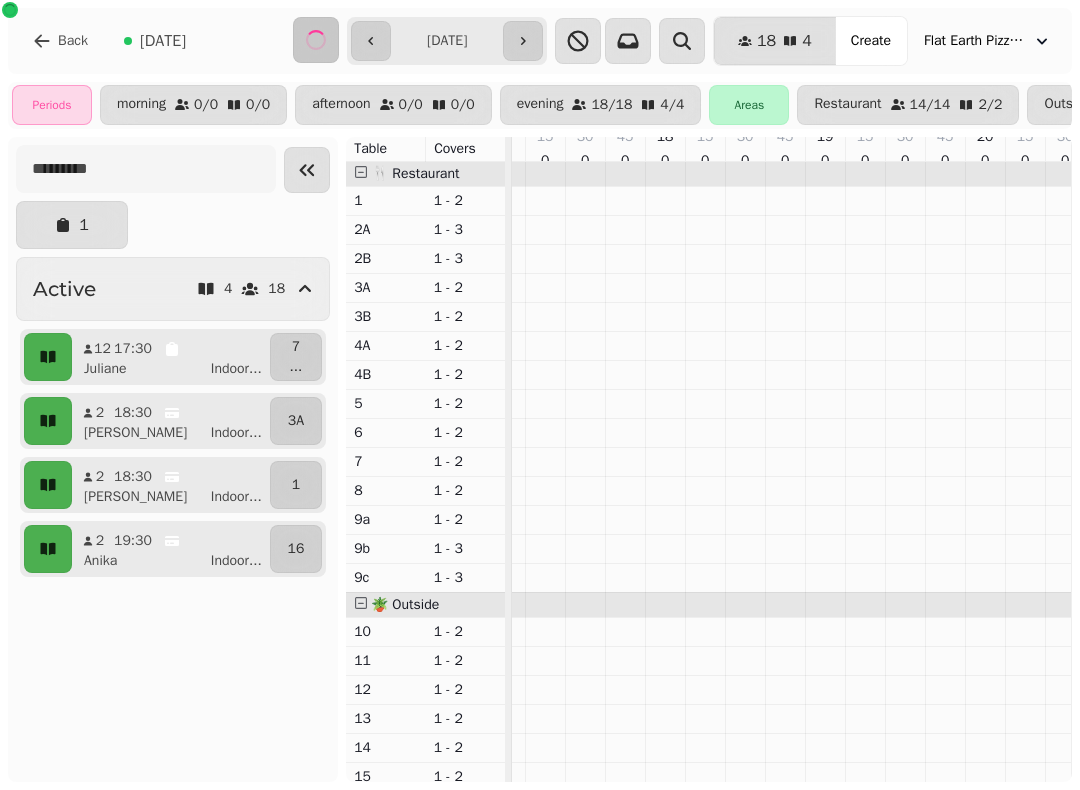 scroll, scrollTop: 0, scrollLeft: 724, axis: horizontal 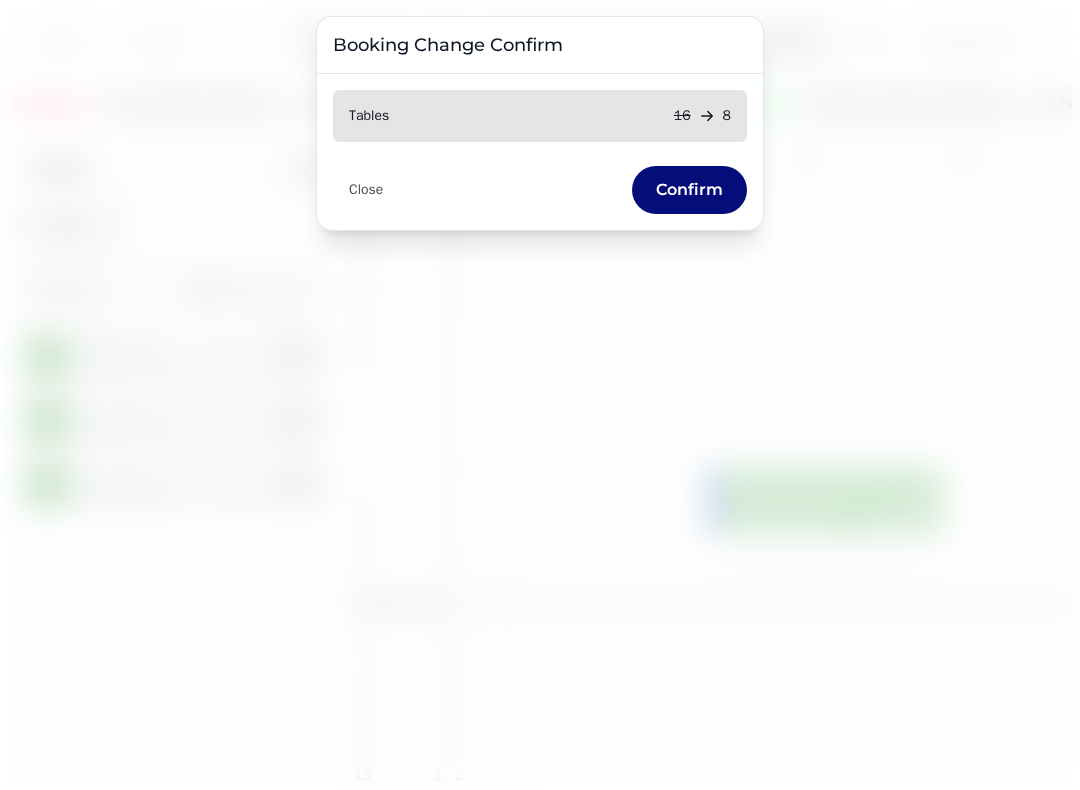 click on "Confirm" at bounding box center [689, 190] 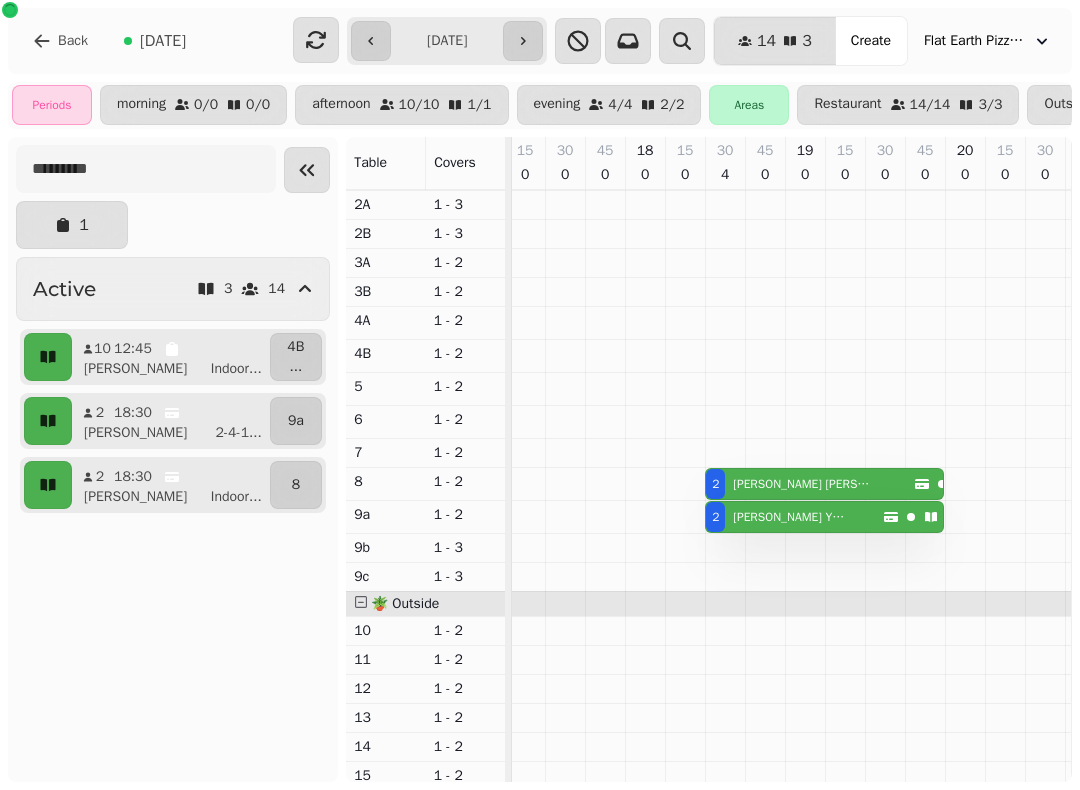 click at bounding box center [523, 41] 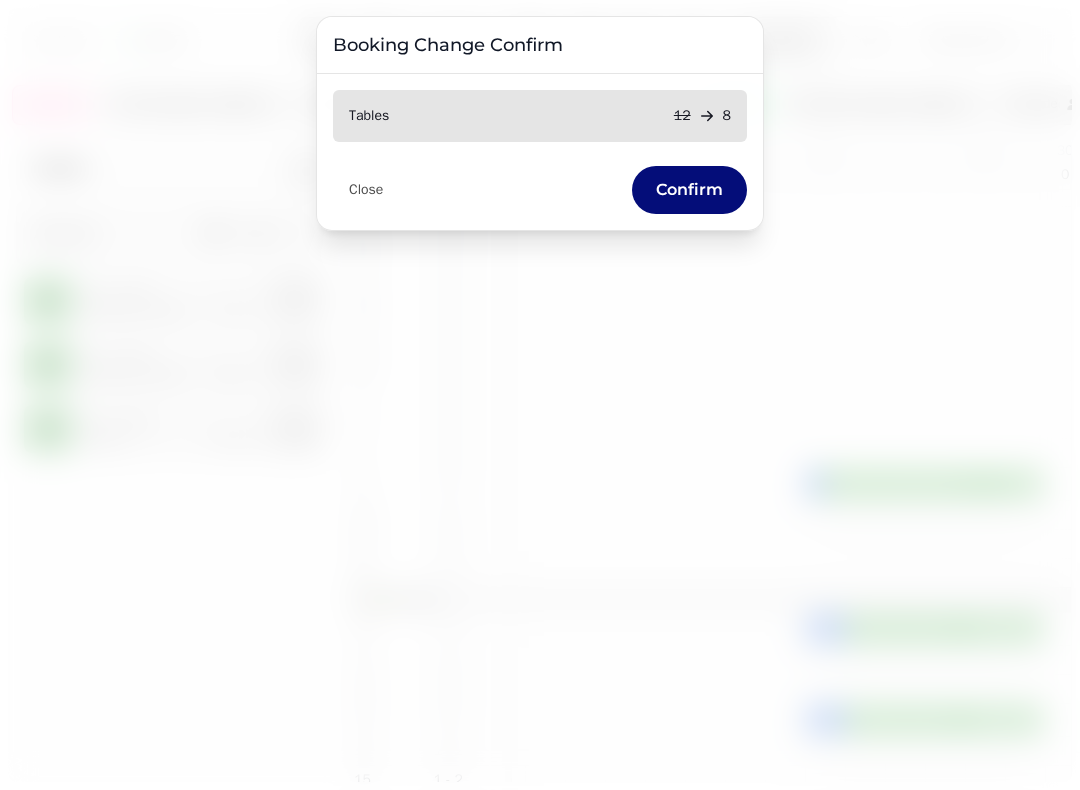 click on "Close Confirm" at bounding box center [540, 182] 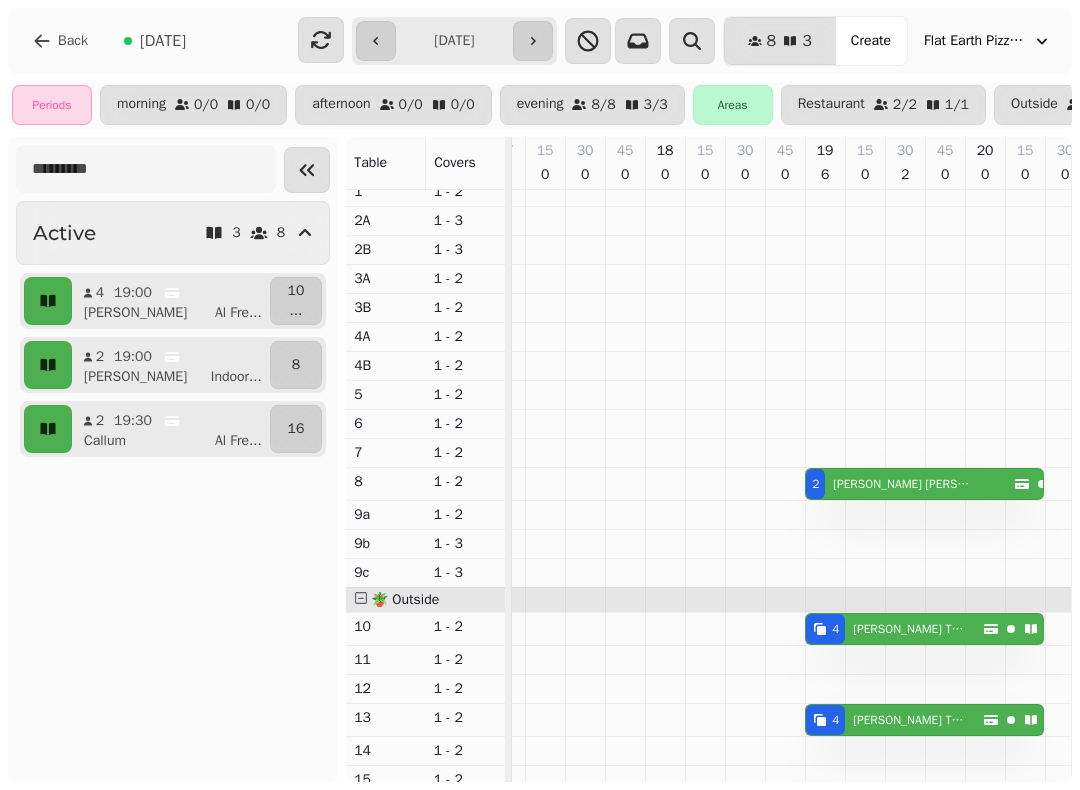 click at bounding box center [533, 41] 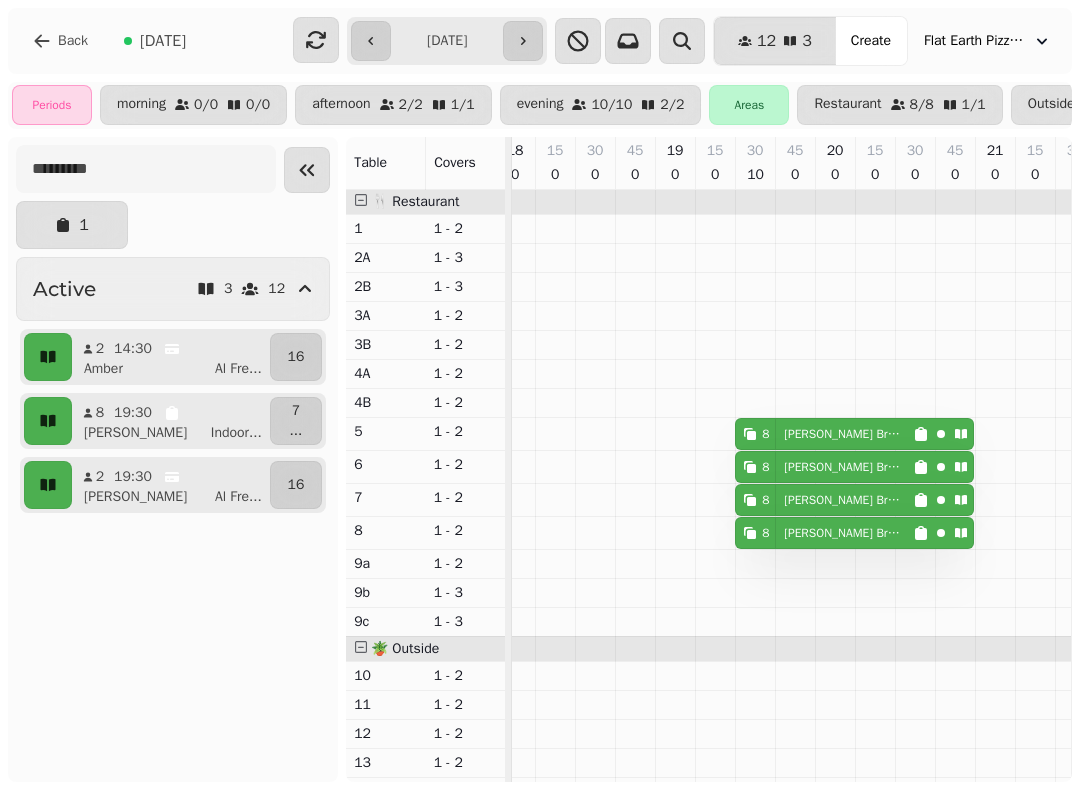 click 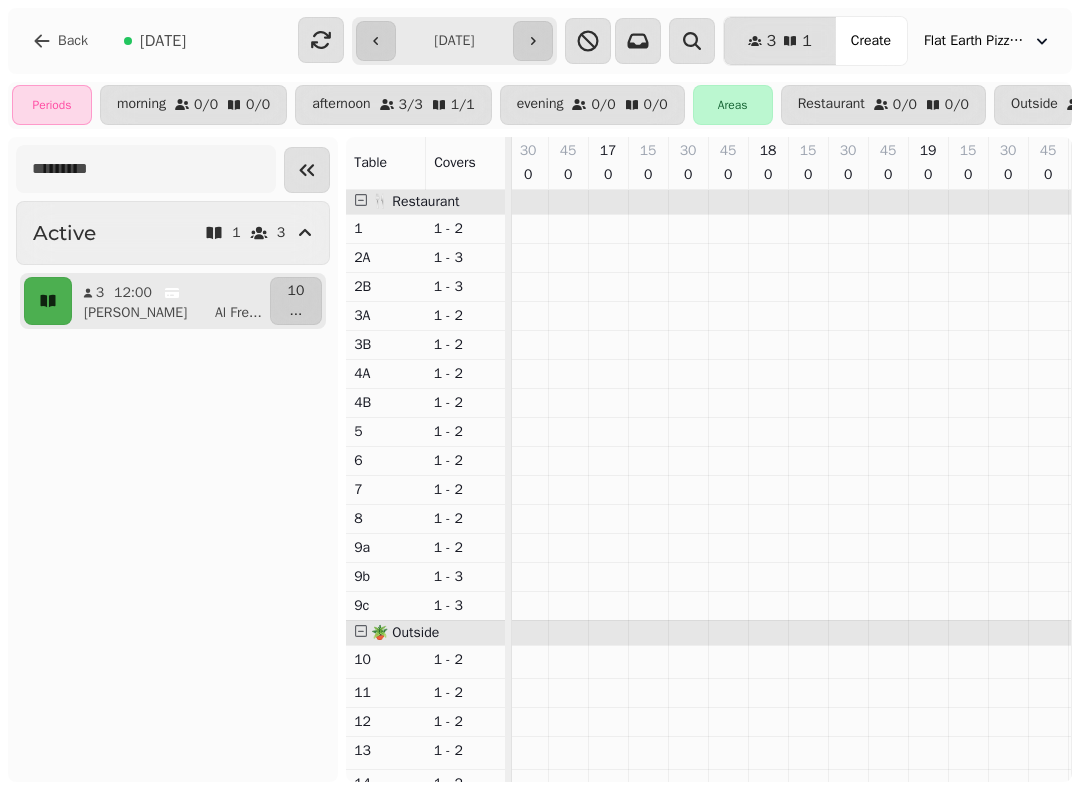 click 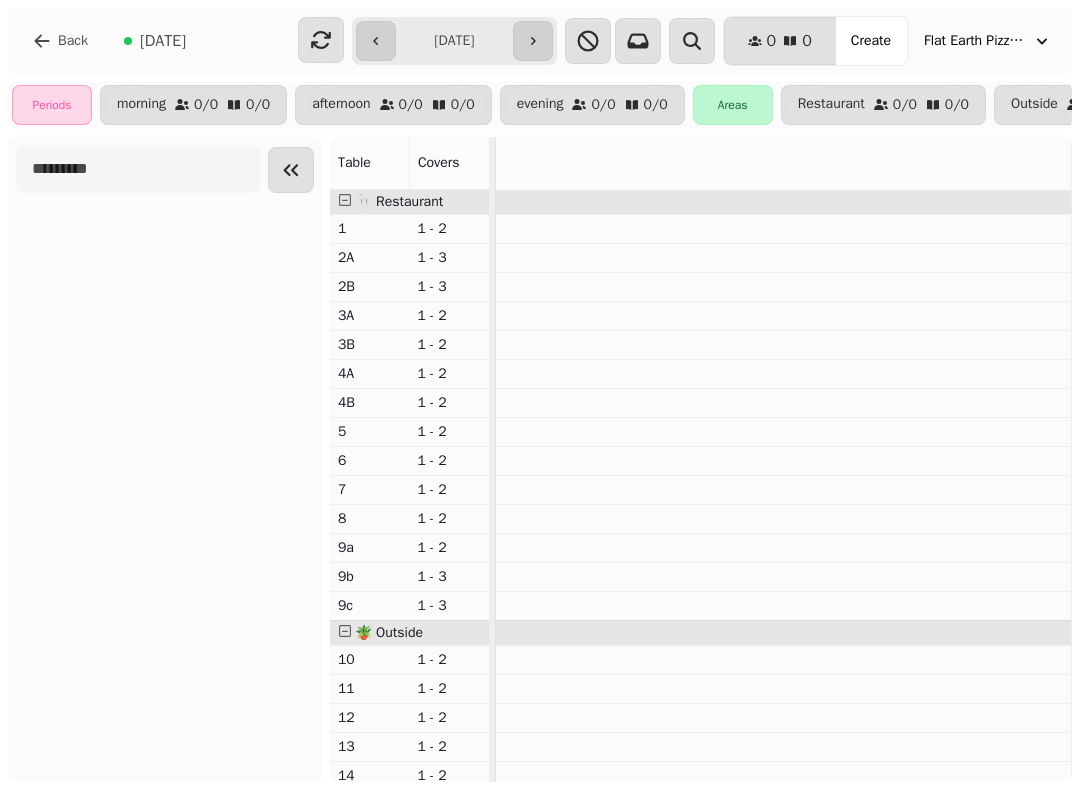 click 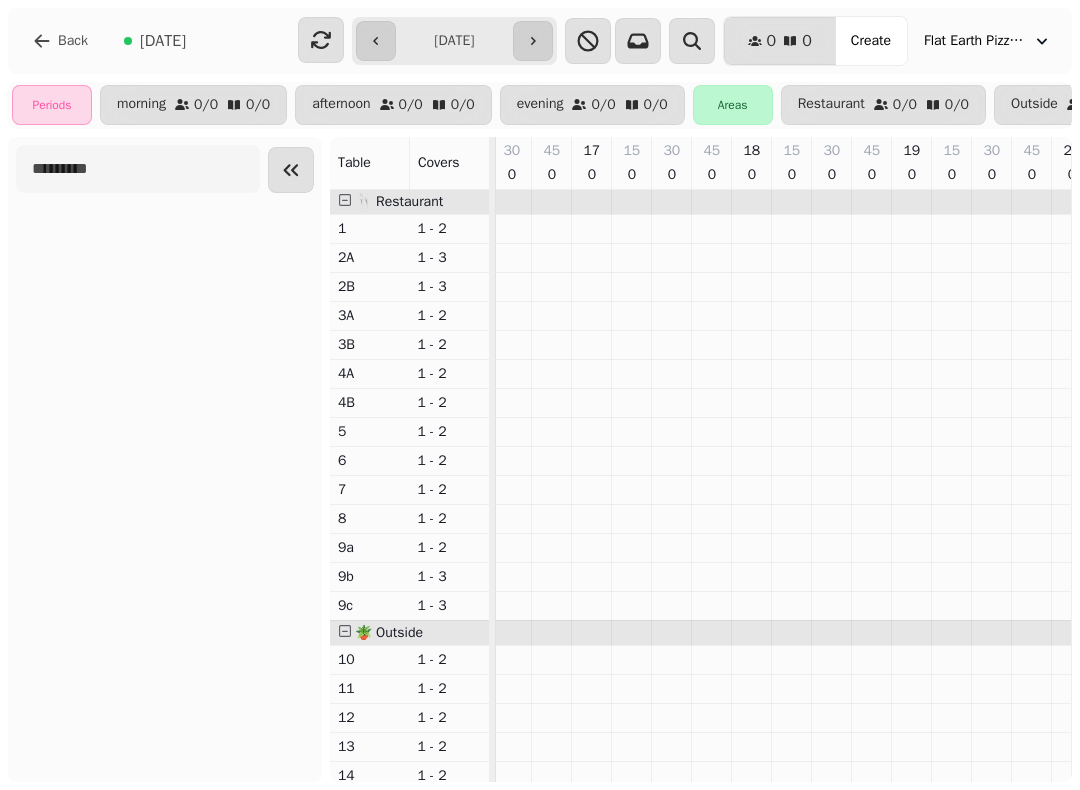 click 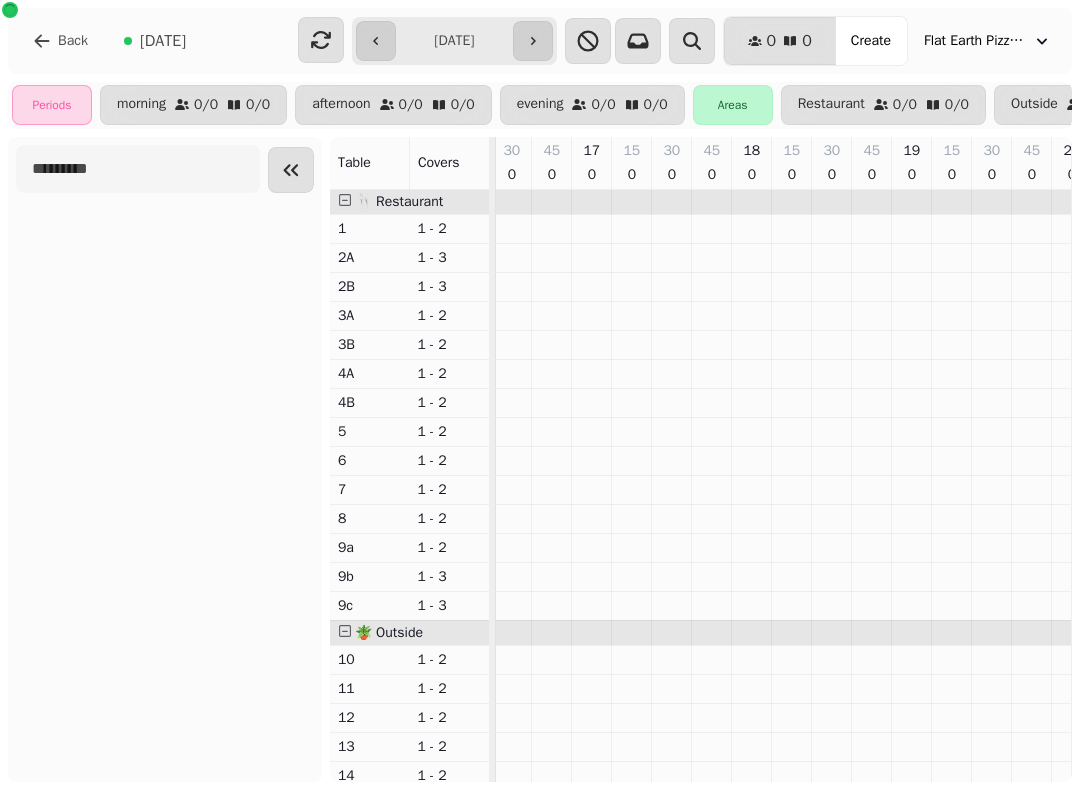 click 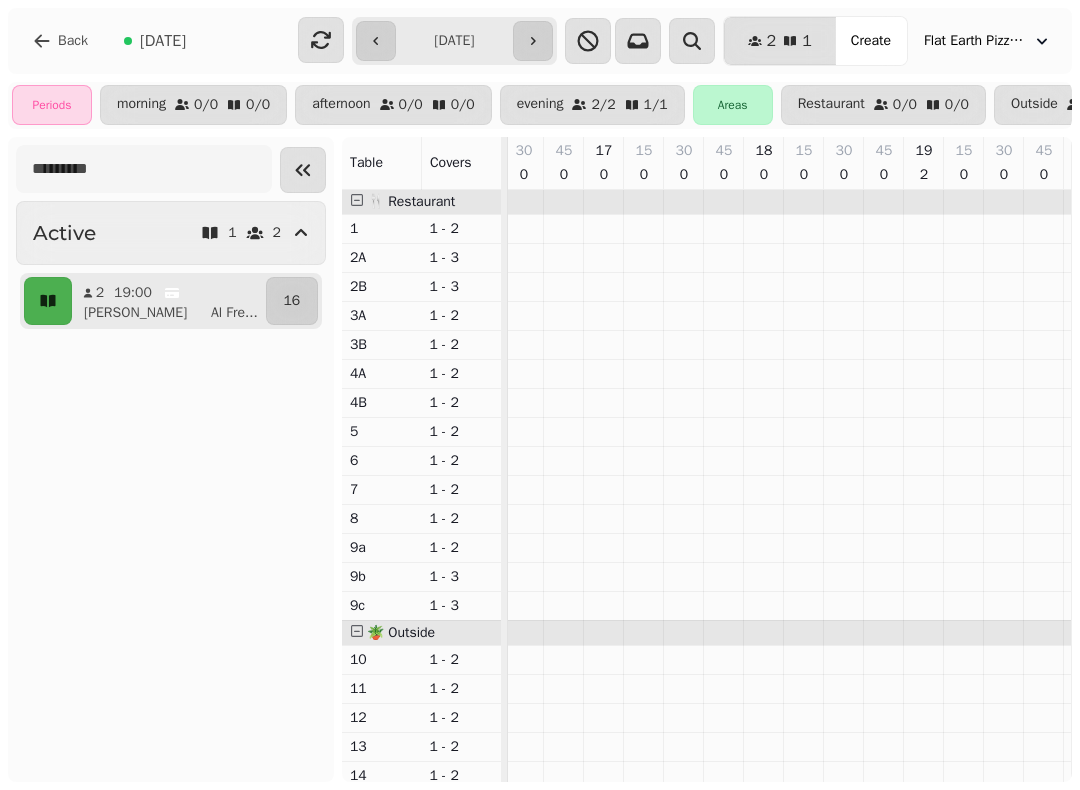 click at bounding box center [533, 41] 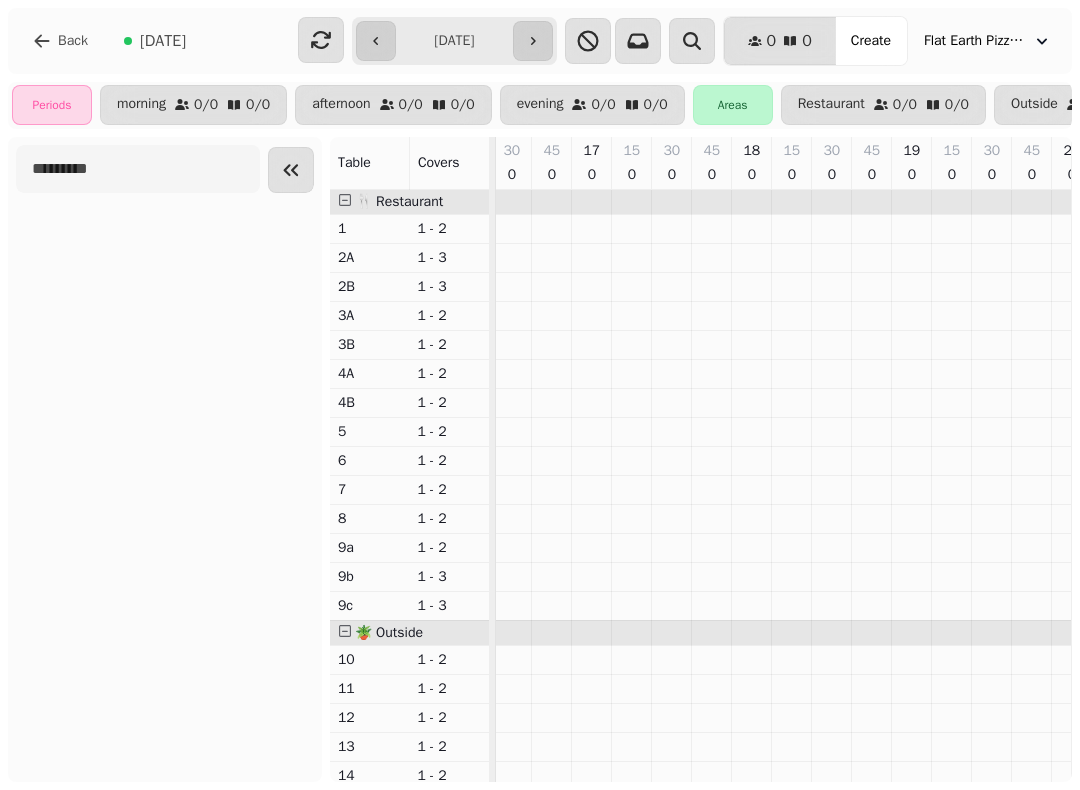 click 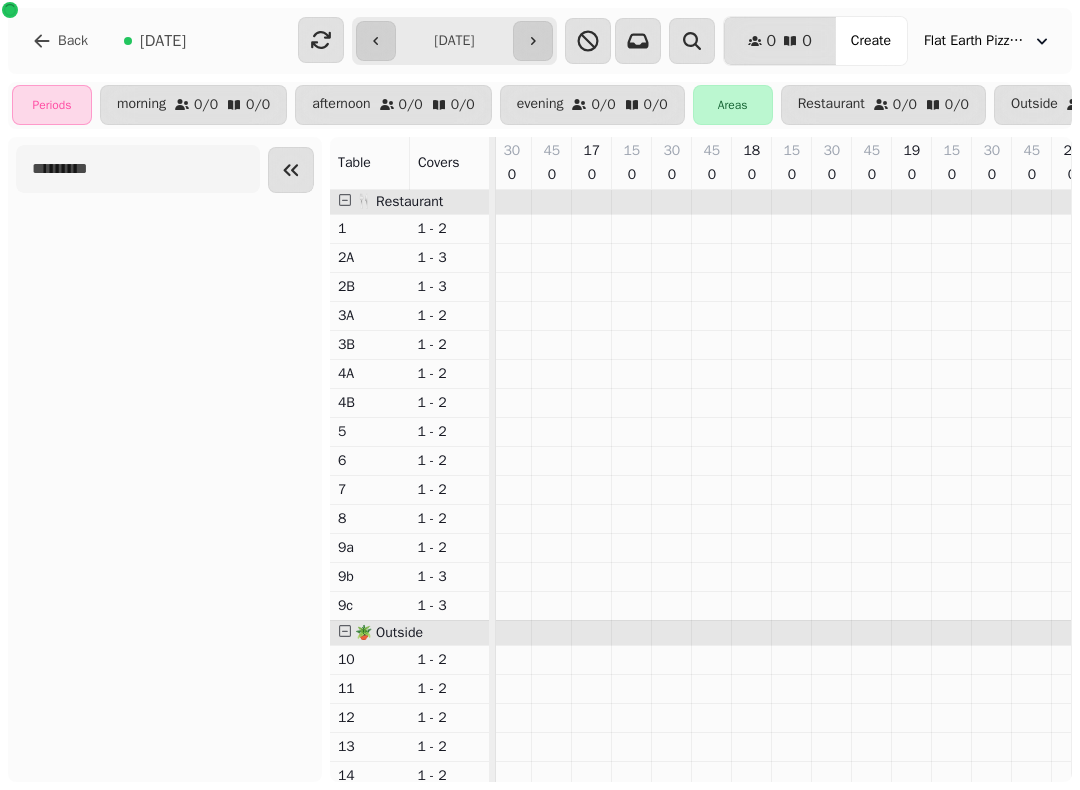 click 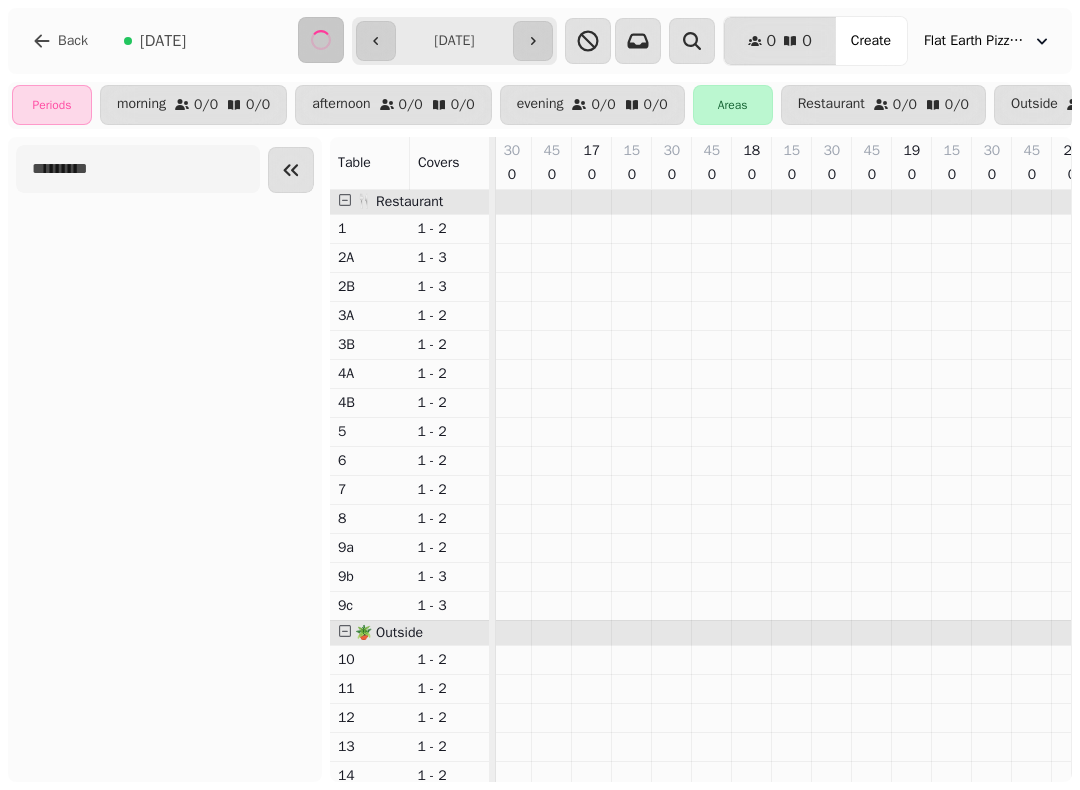 scroll, scrollTop: 0, scrollLeft: 0, axis: both 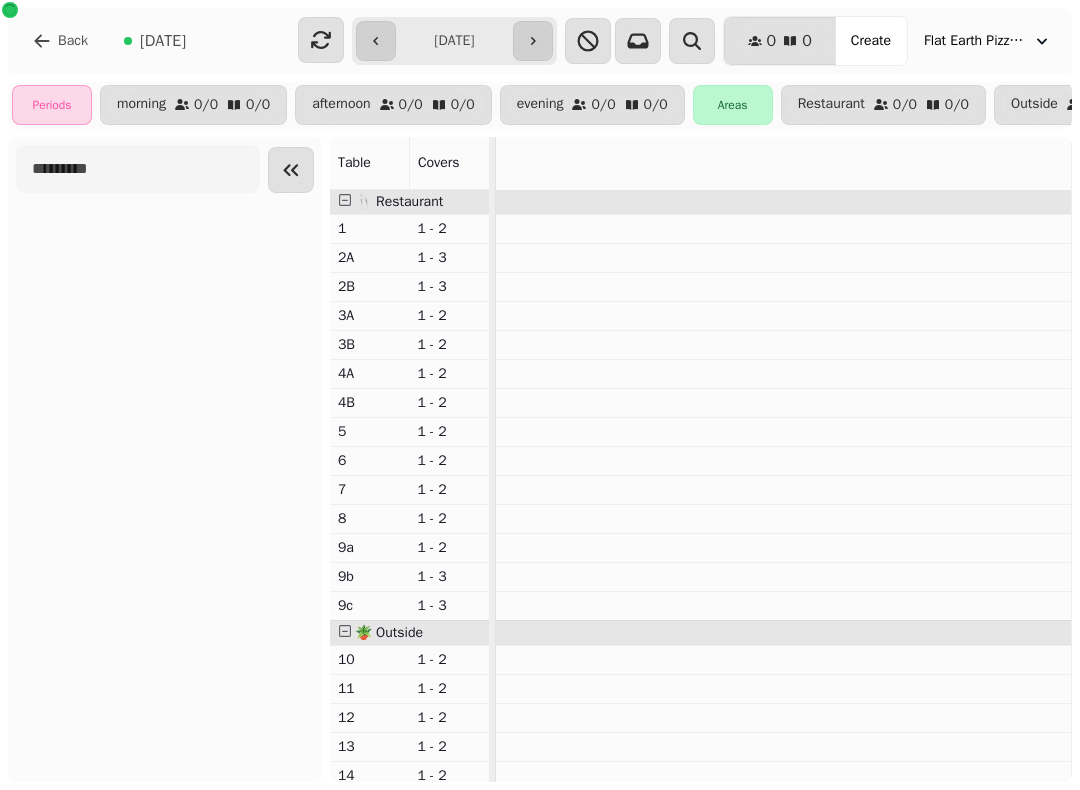 click 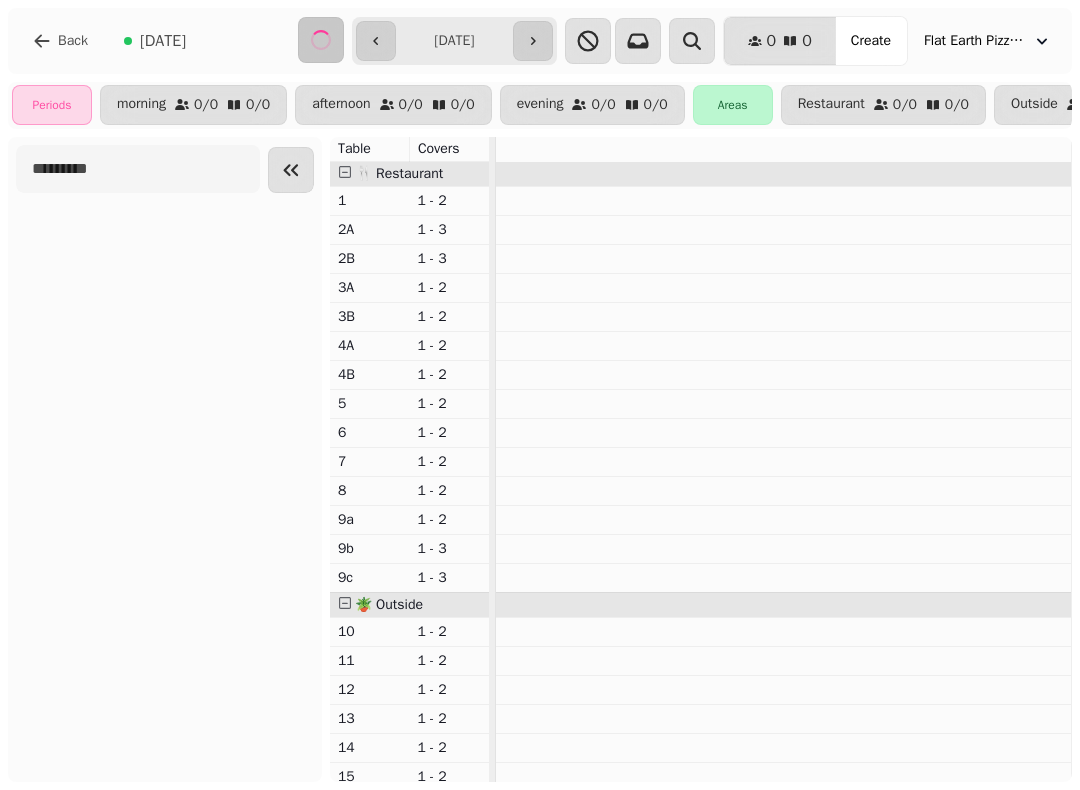 scroll, scrollTop: 0, scrollLeft: 724, axis: horizontal 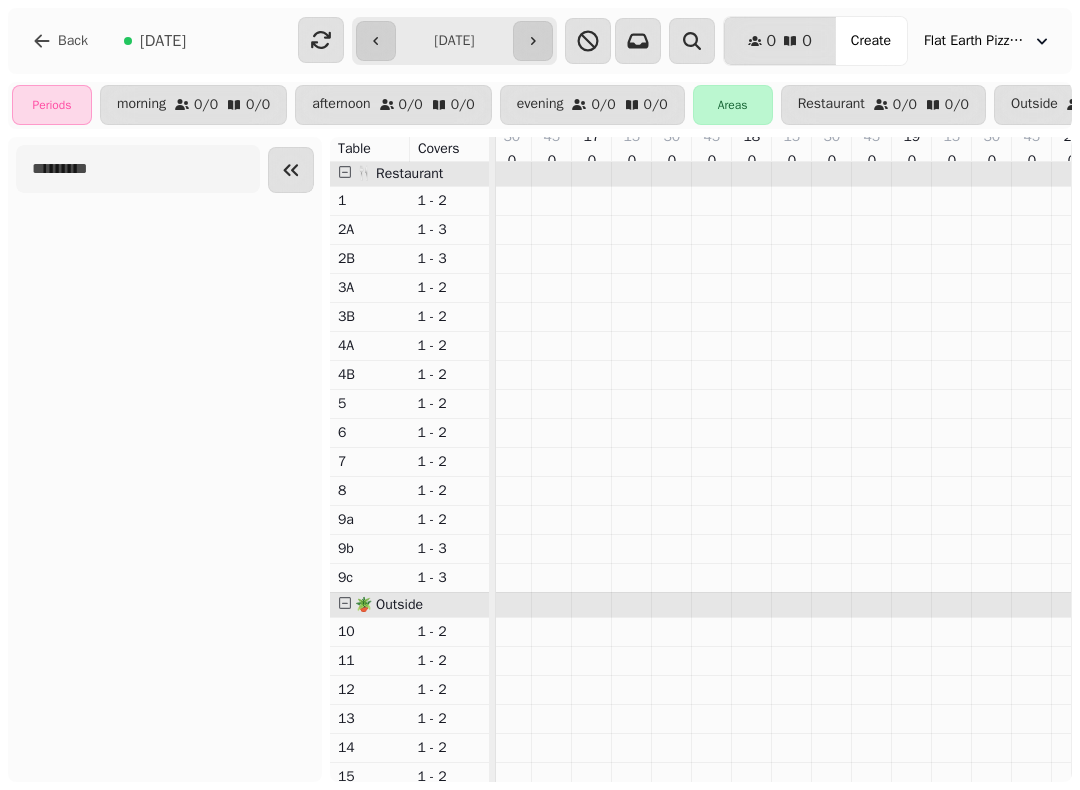 click at bounding box center [533, 41] 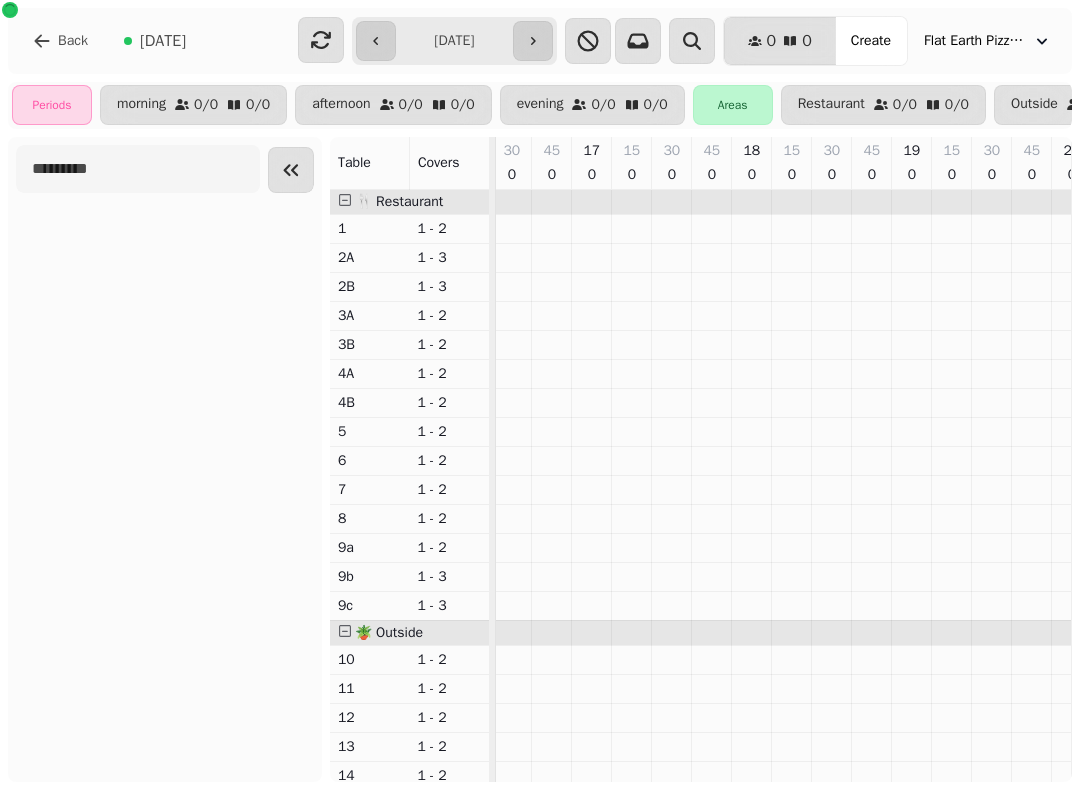 click 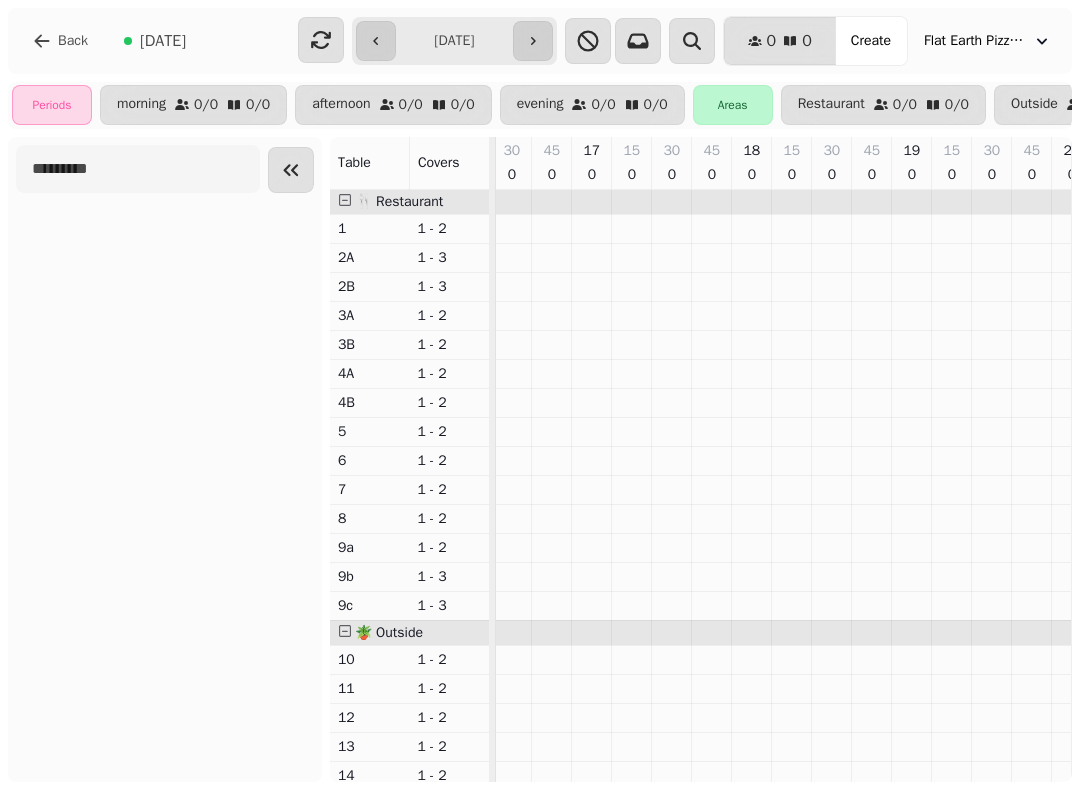 click 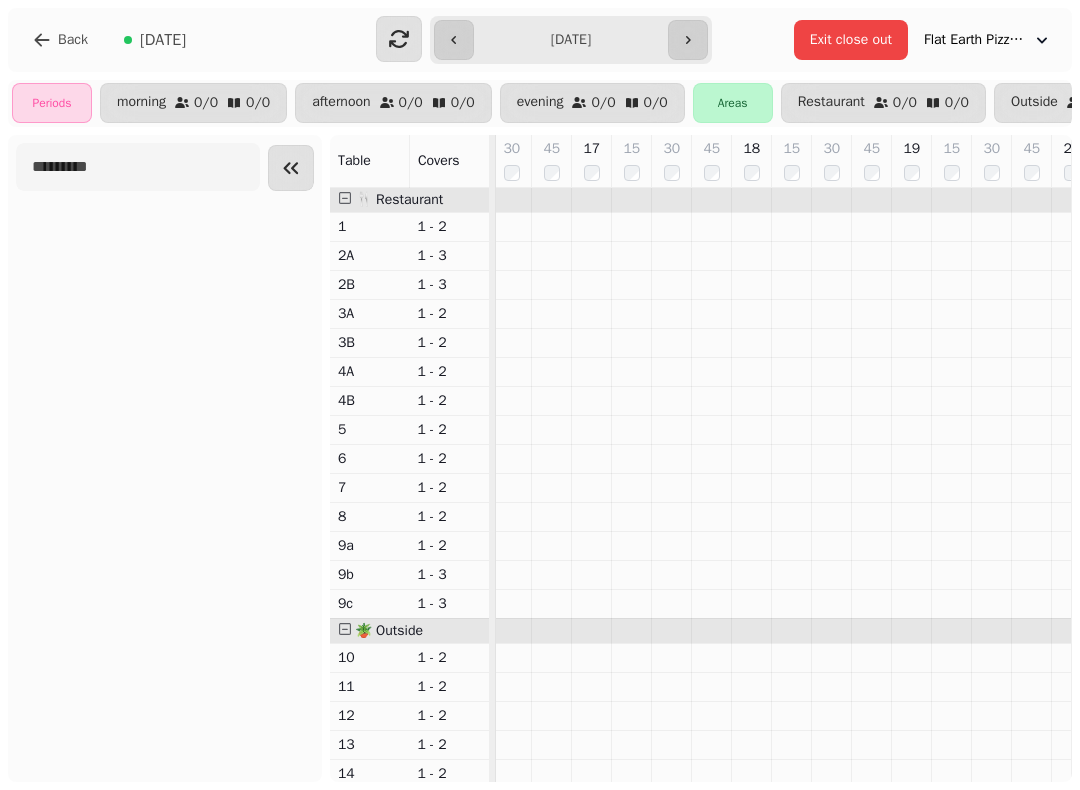 scroll, scrollTop: 12, scrollLeft: 384, axis: both 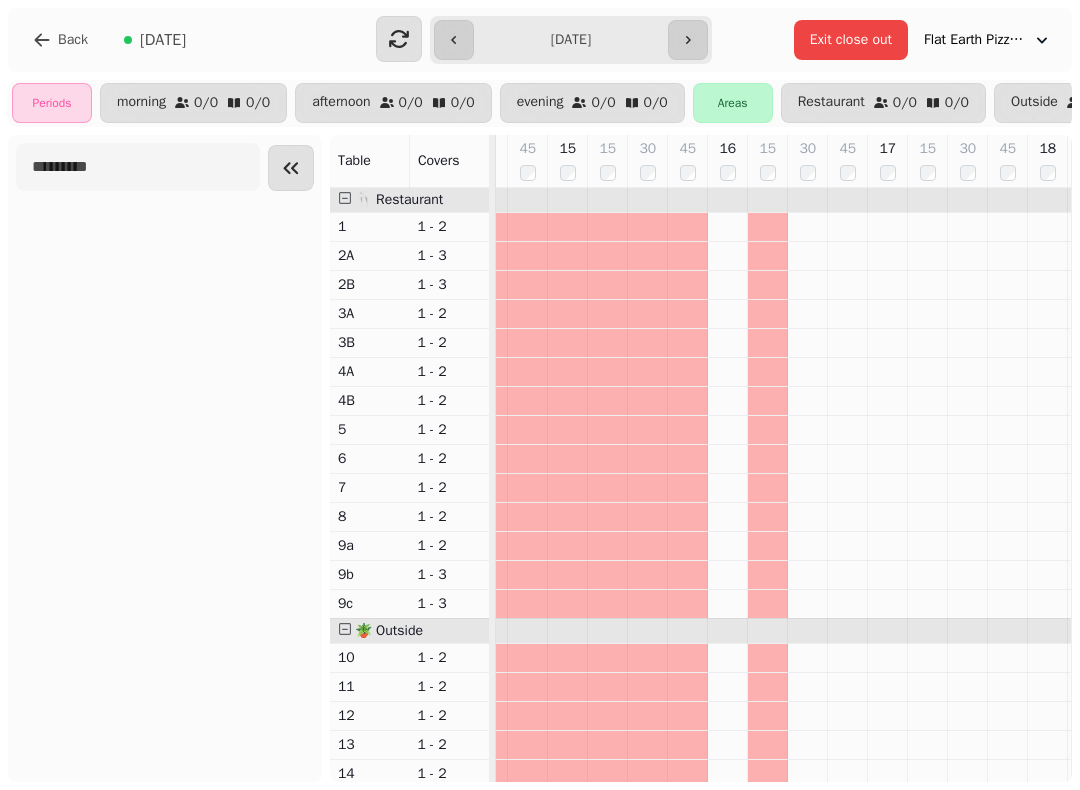 click on "16" at bounding box center [727, 161] 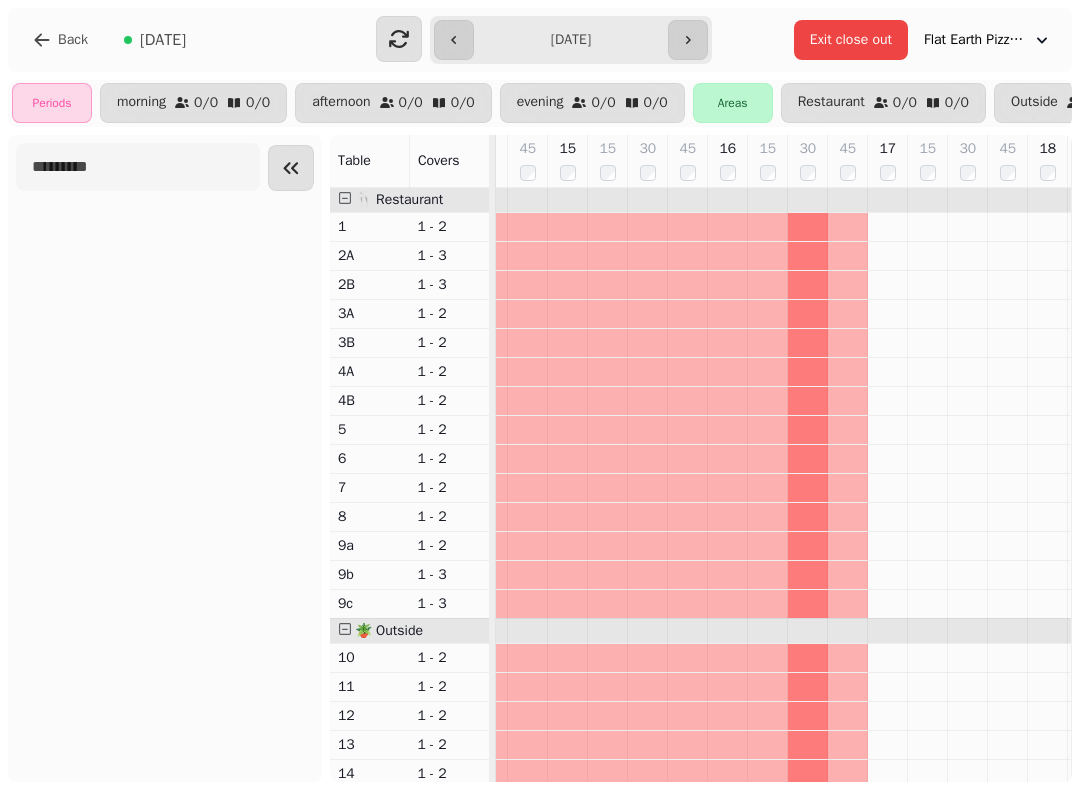 click on "Back" at bounding box center (60, 40) 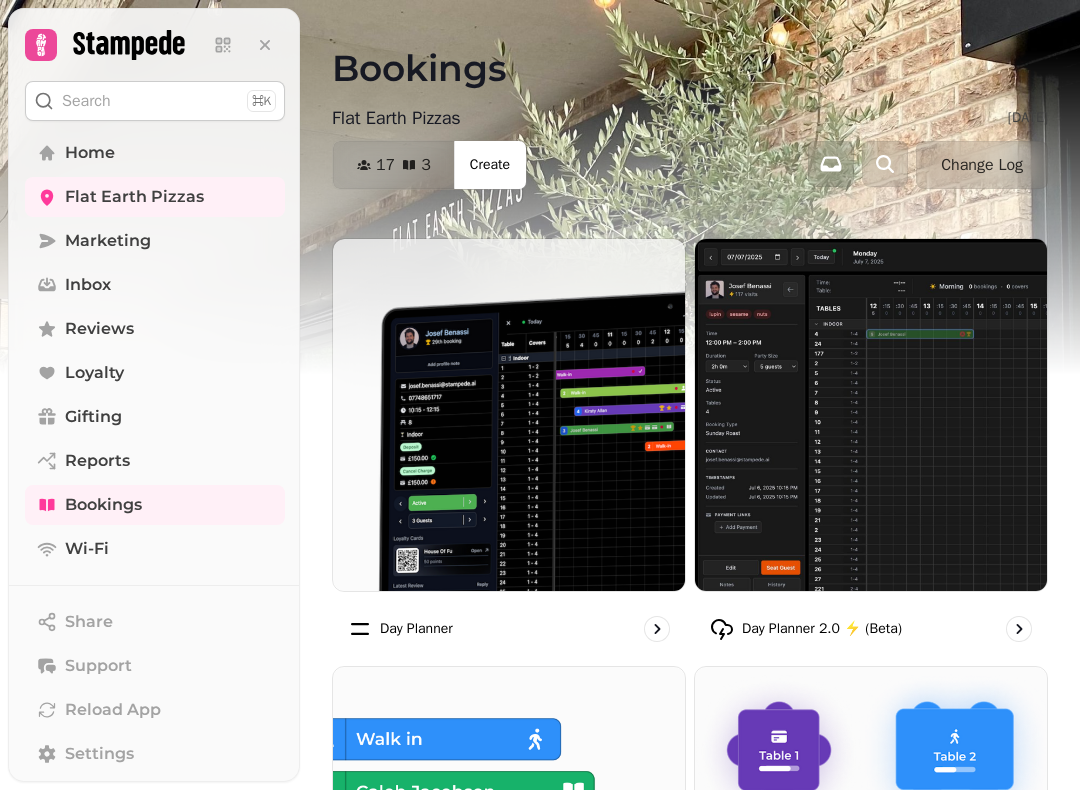 click at bounding box center [509, 415] 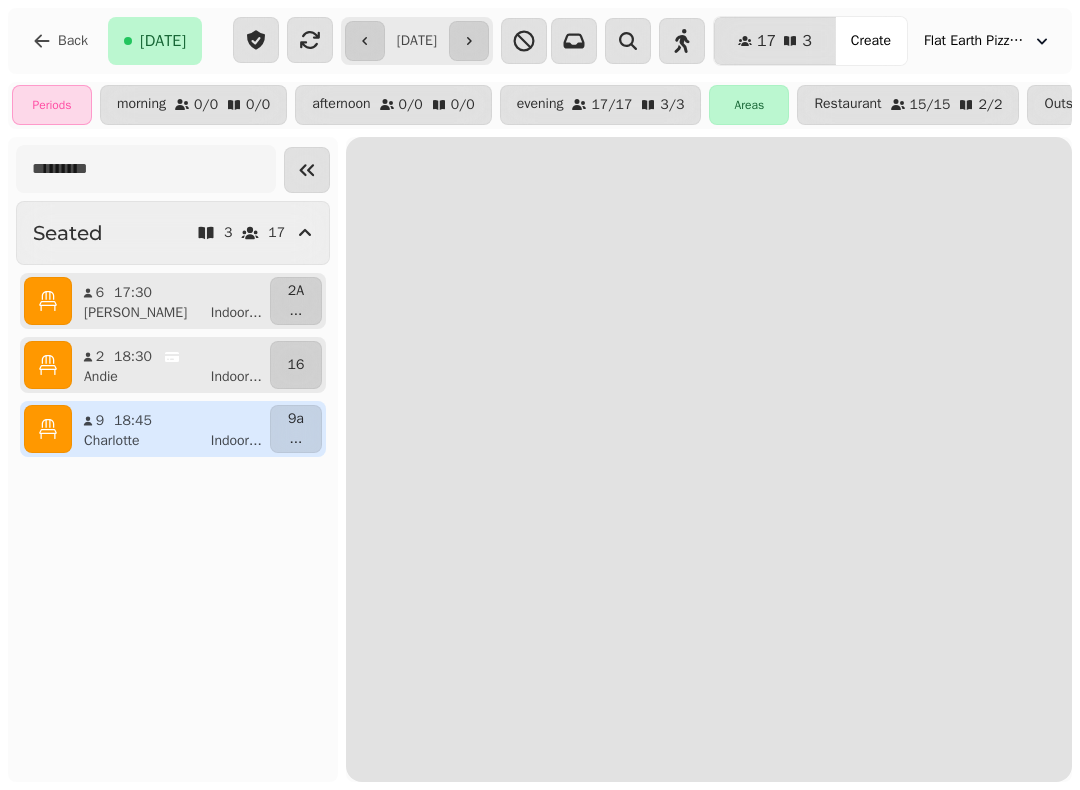 click on "**********" at bounding box center (417, 41) 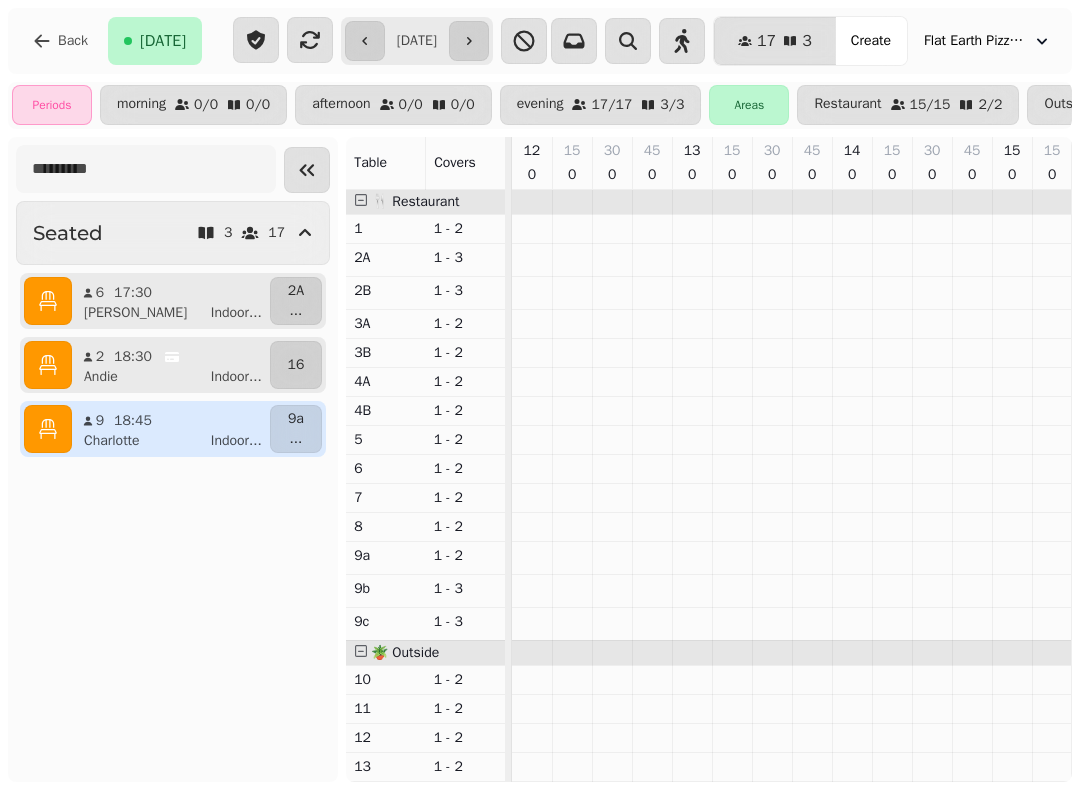 scroll, scrollTop: 0, scrollLeft: 1117, axis: horizontal 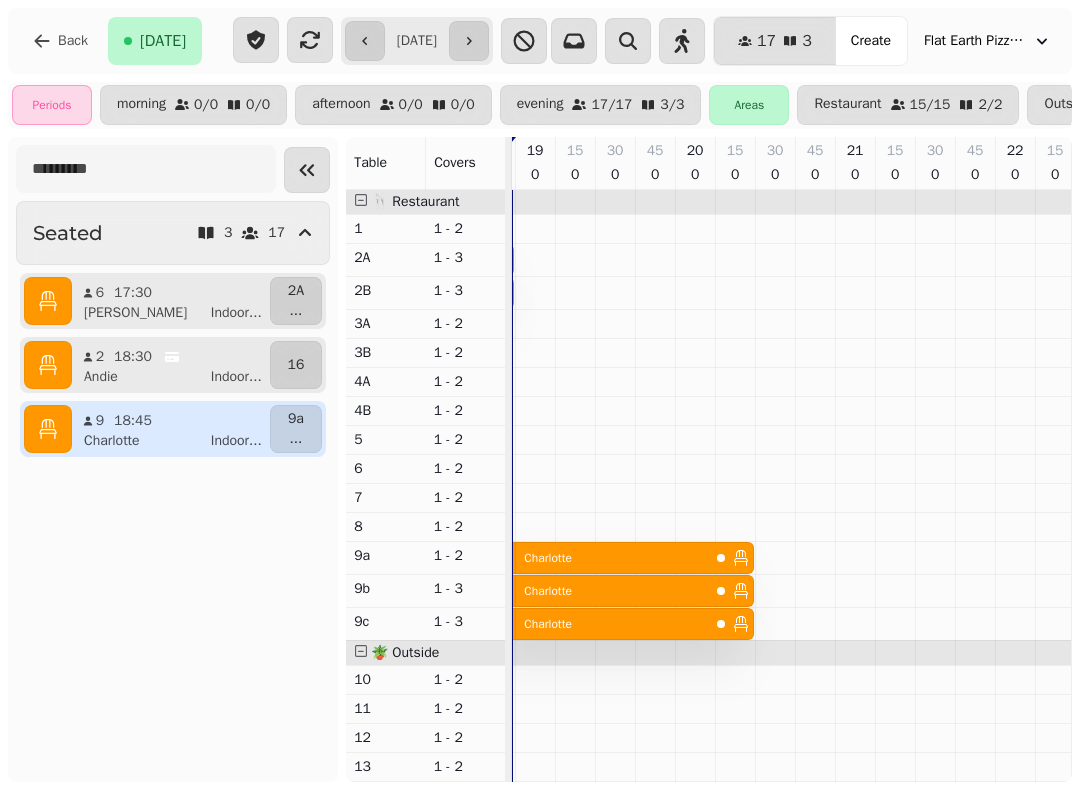 type on "**********" 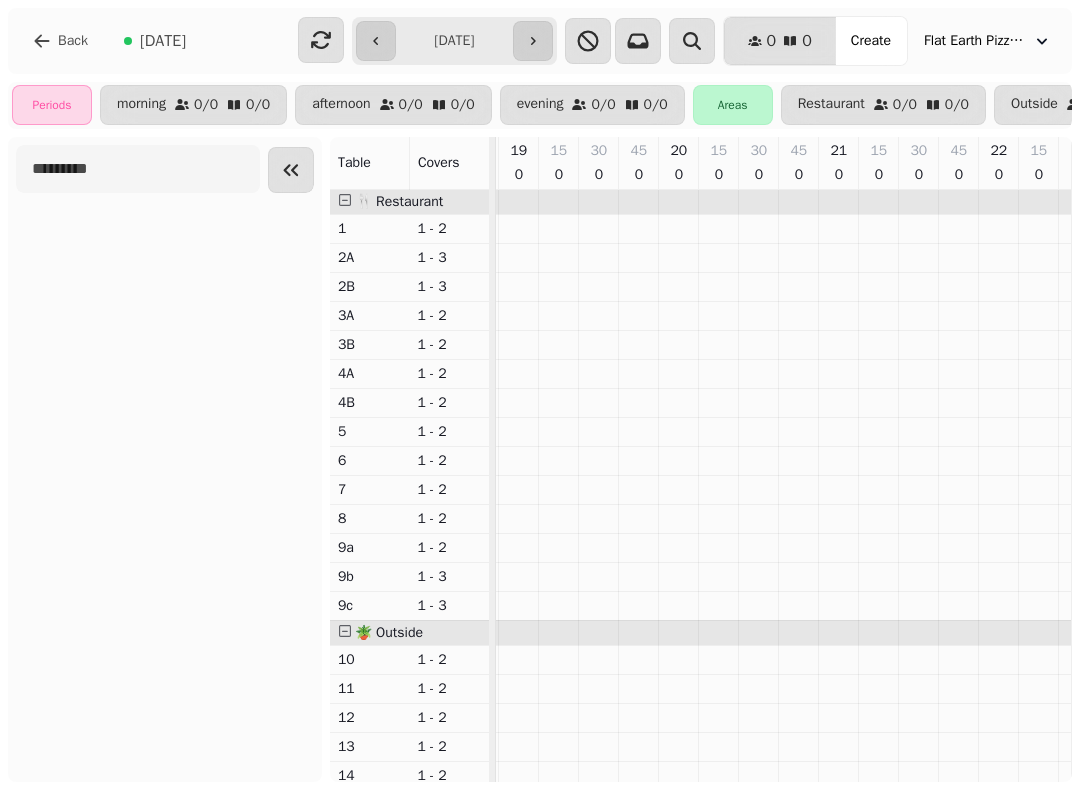 click at bounding box center (588, 41) 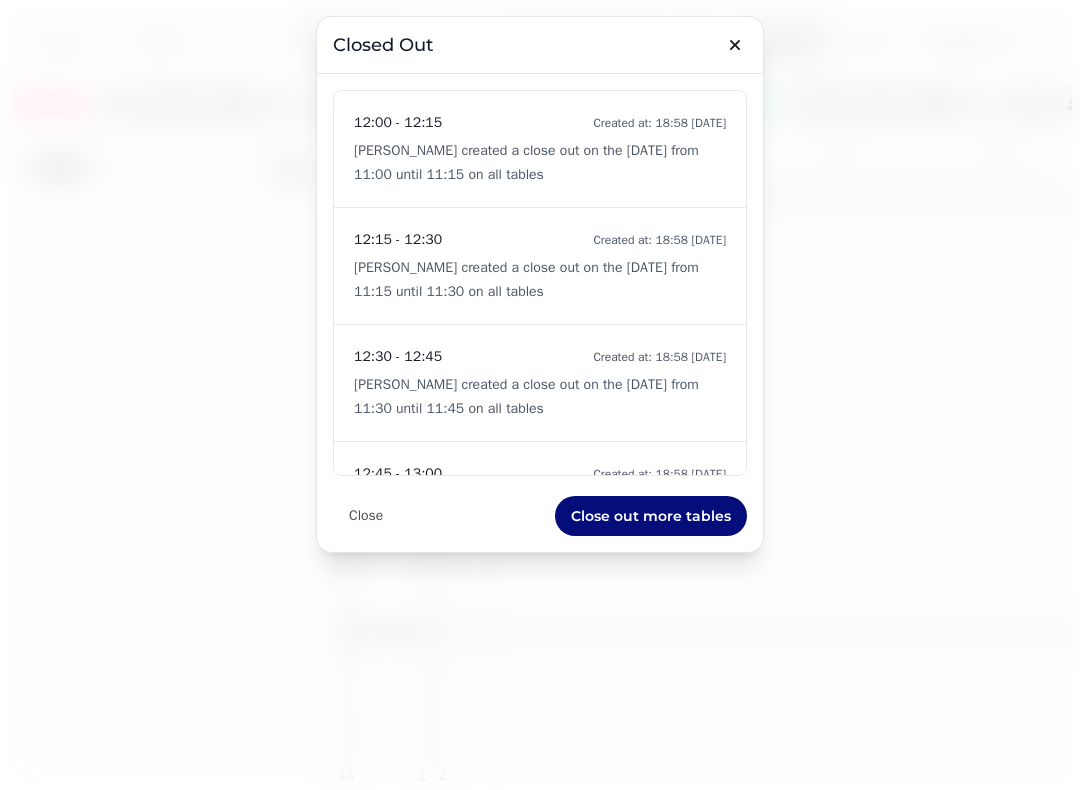click on "Close" at bounding box center [366, 516] 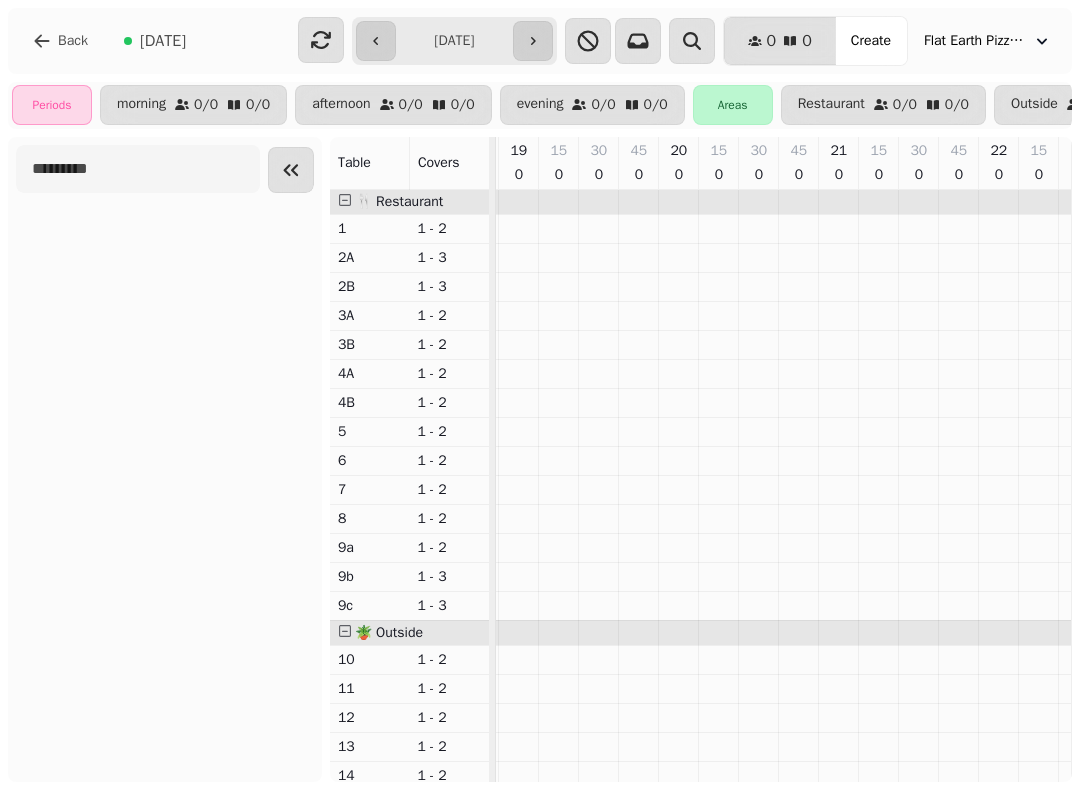 scroll, scrollTop: 0, scrollLeft: 694, axis: horizontal 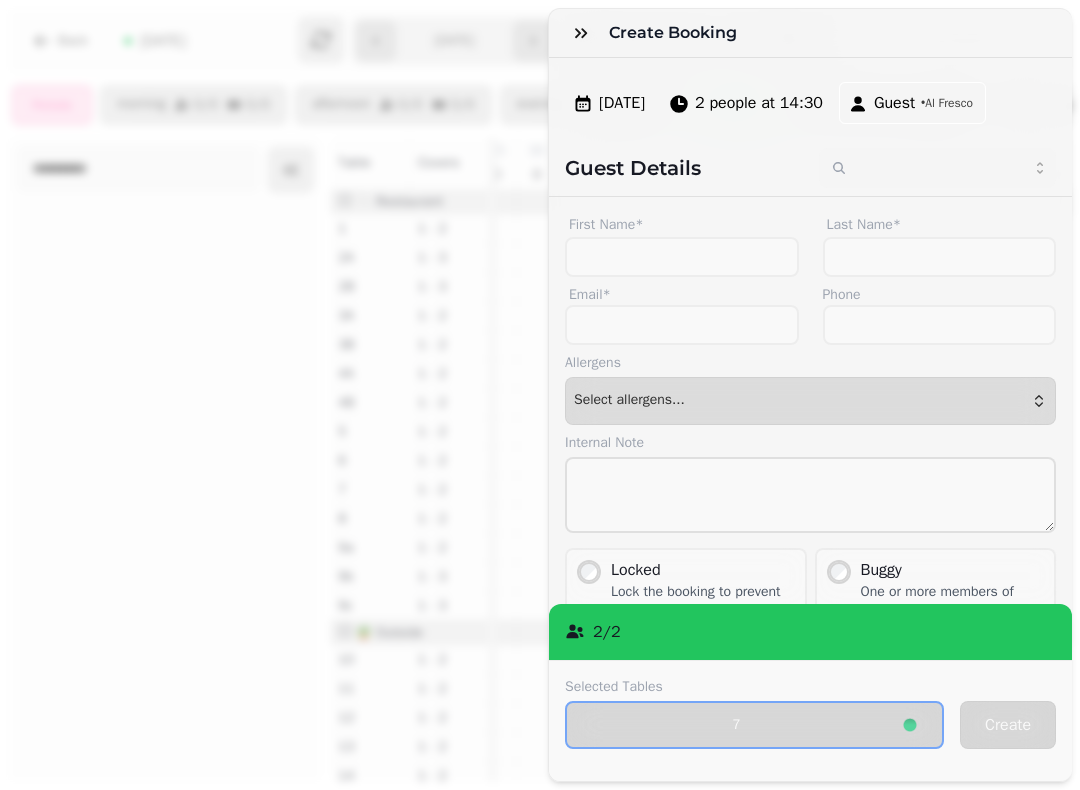 click at bounding box center (581, 33) 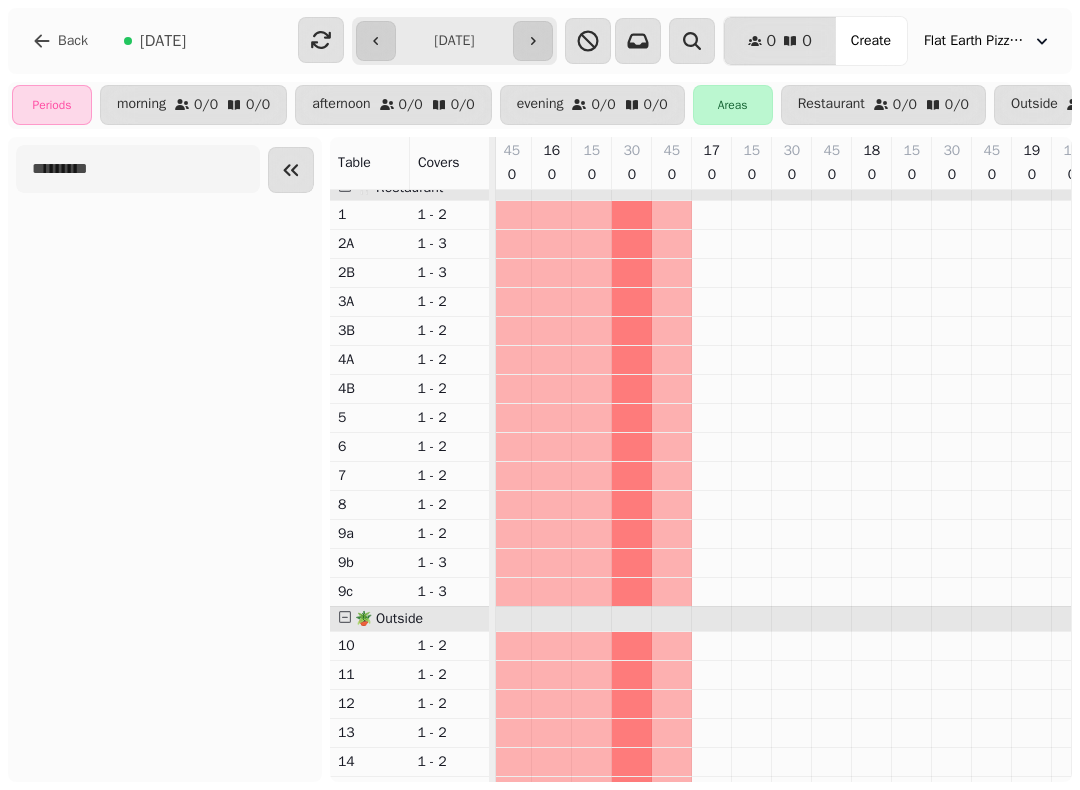 click on "**********" at bounding box center (454, 41) 